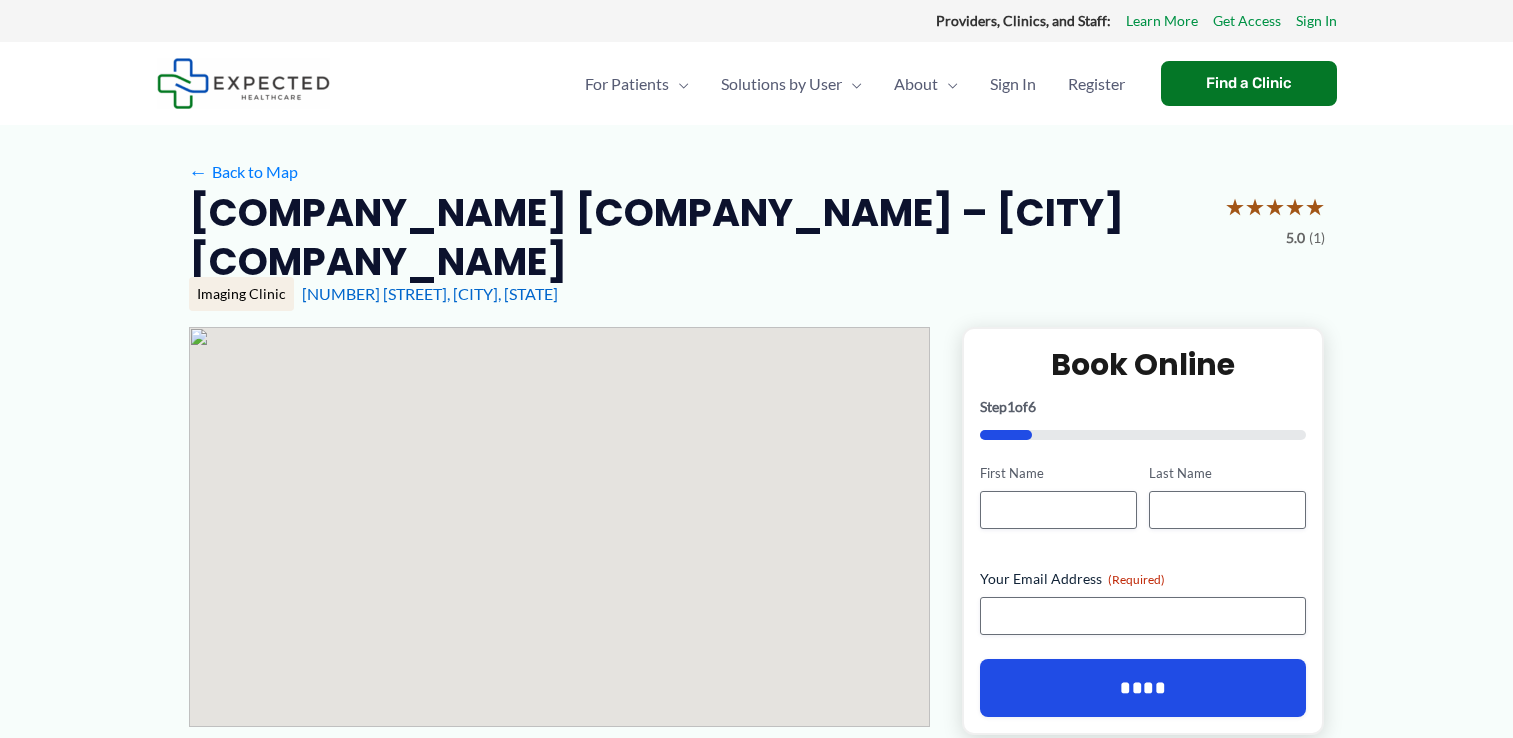 scroll, scrollTop: 0, scrollLeft: 0, axis: both 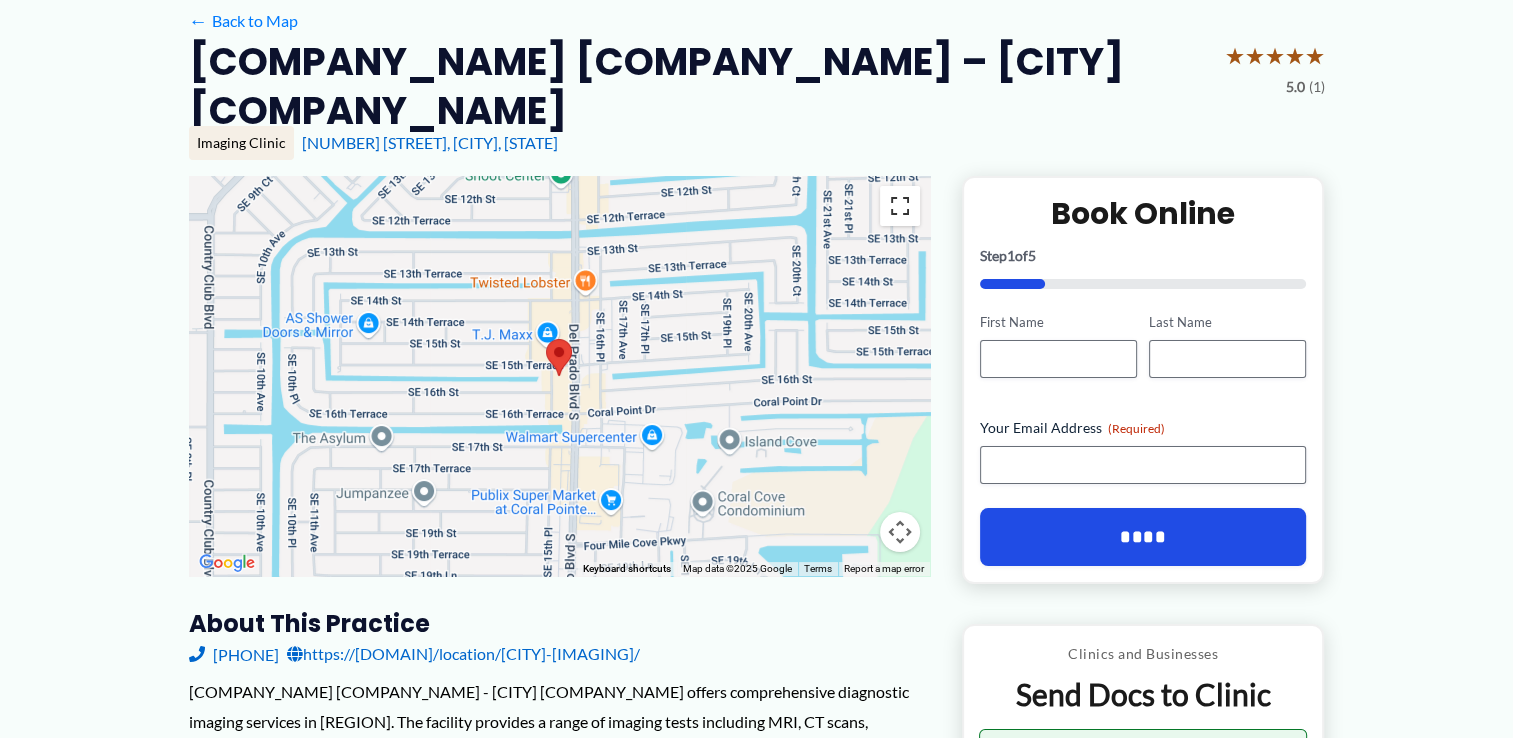 click at bounding box center (900, 206) 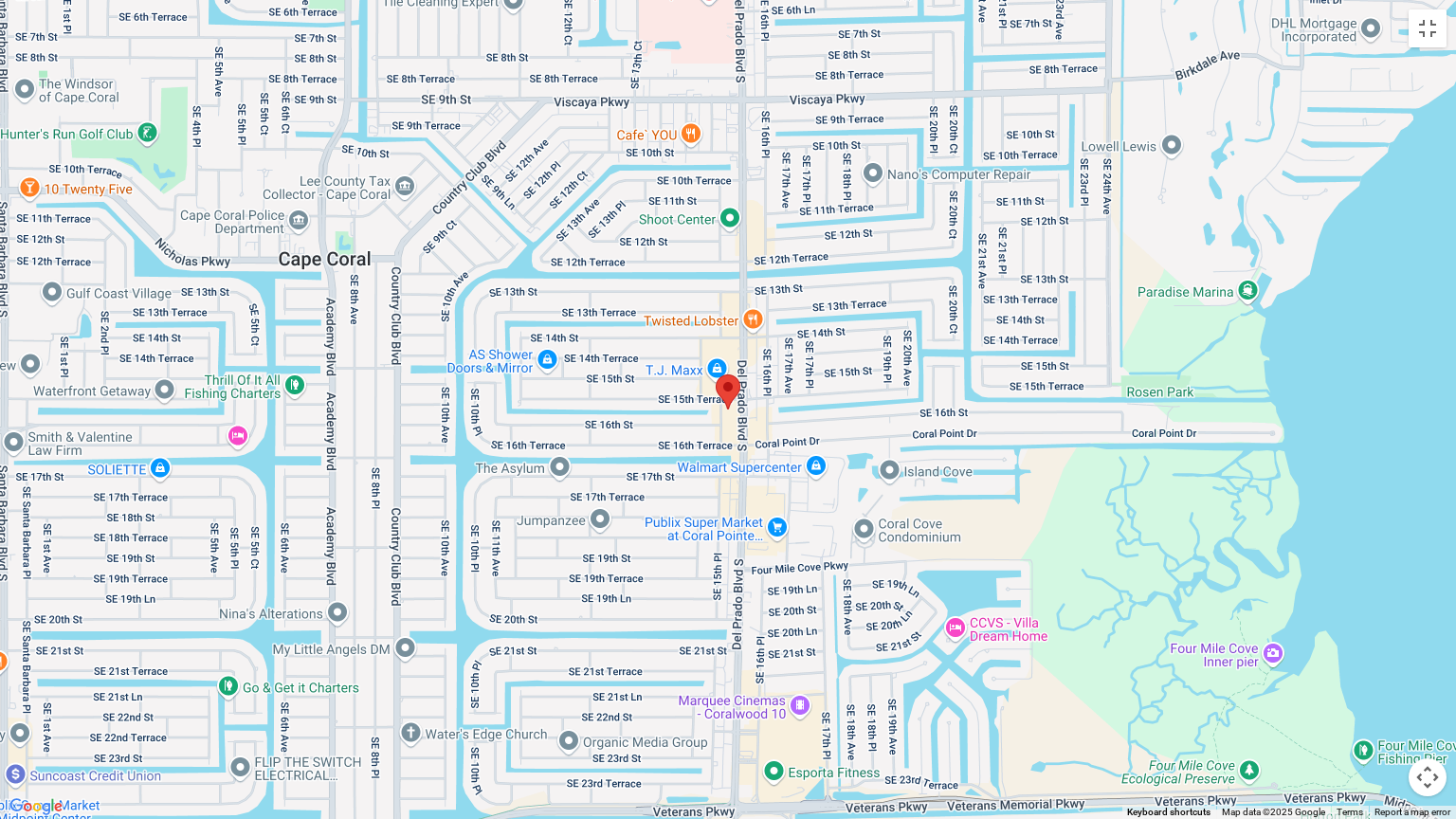 click at bounding box center [728, 410] 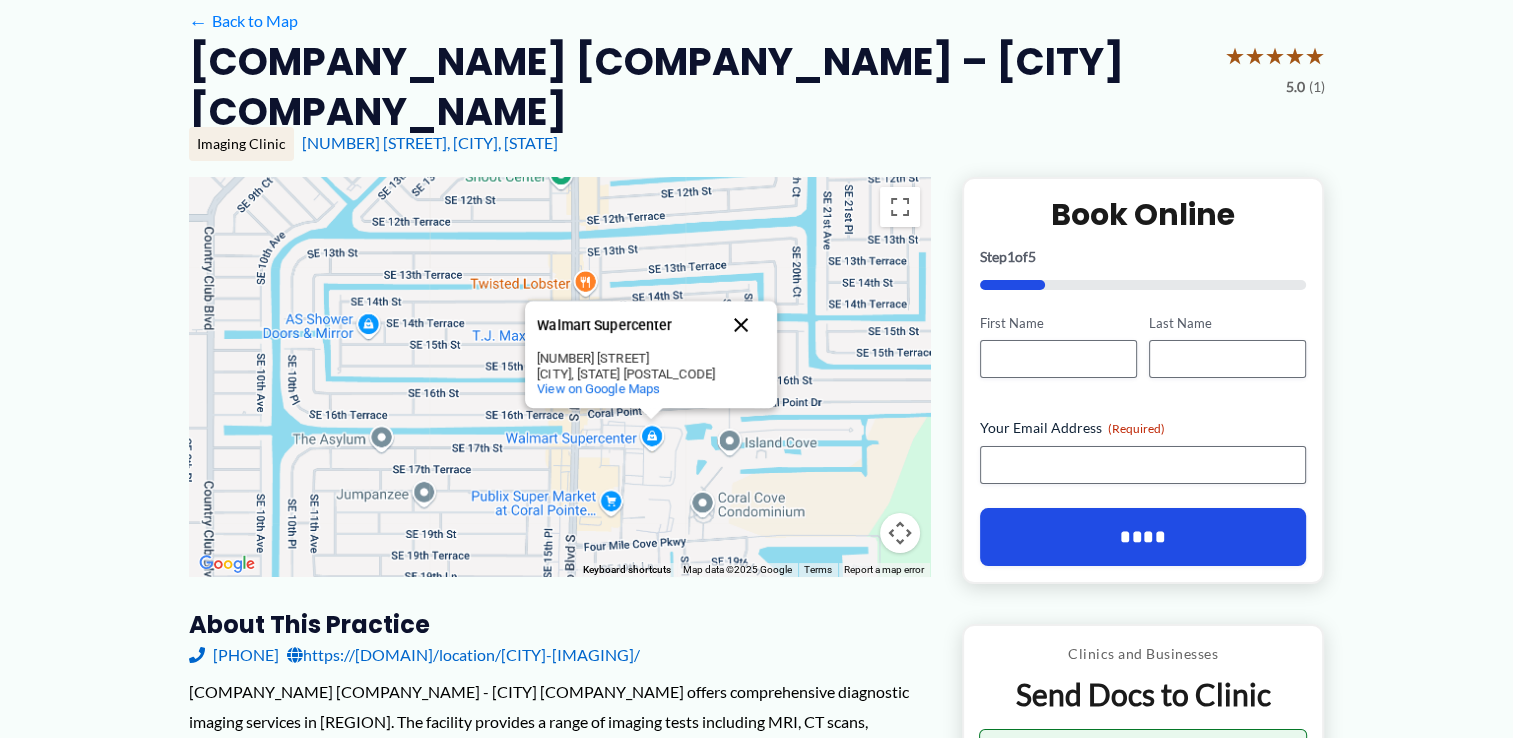 click at bounding box center (741, 325) 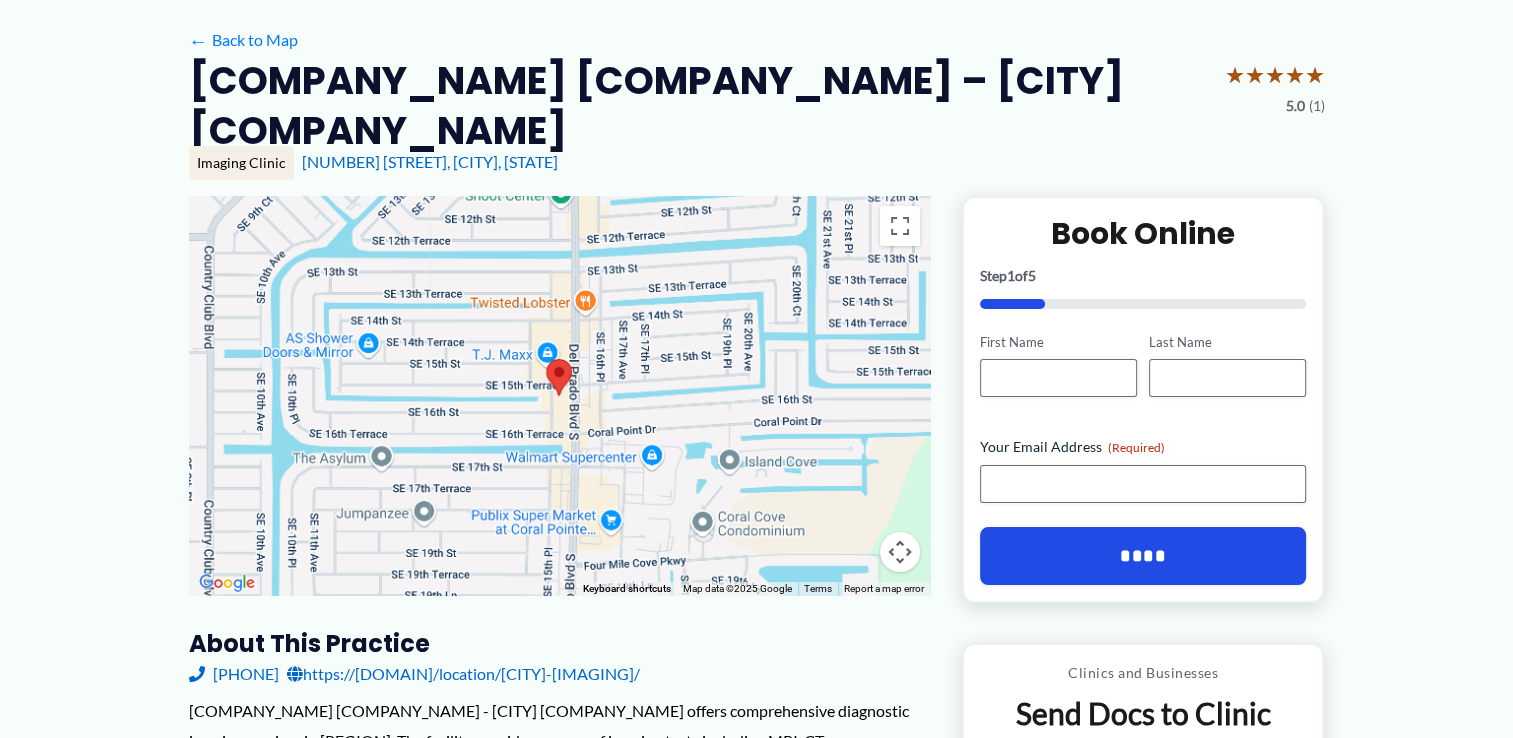 scroll, scrollTop: 0, scrollLeft: 0, axis: both 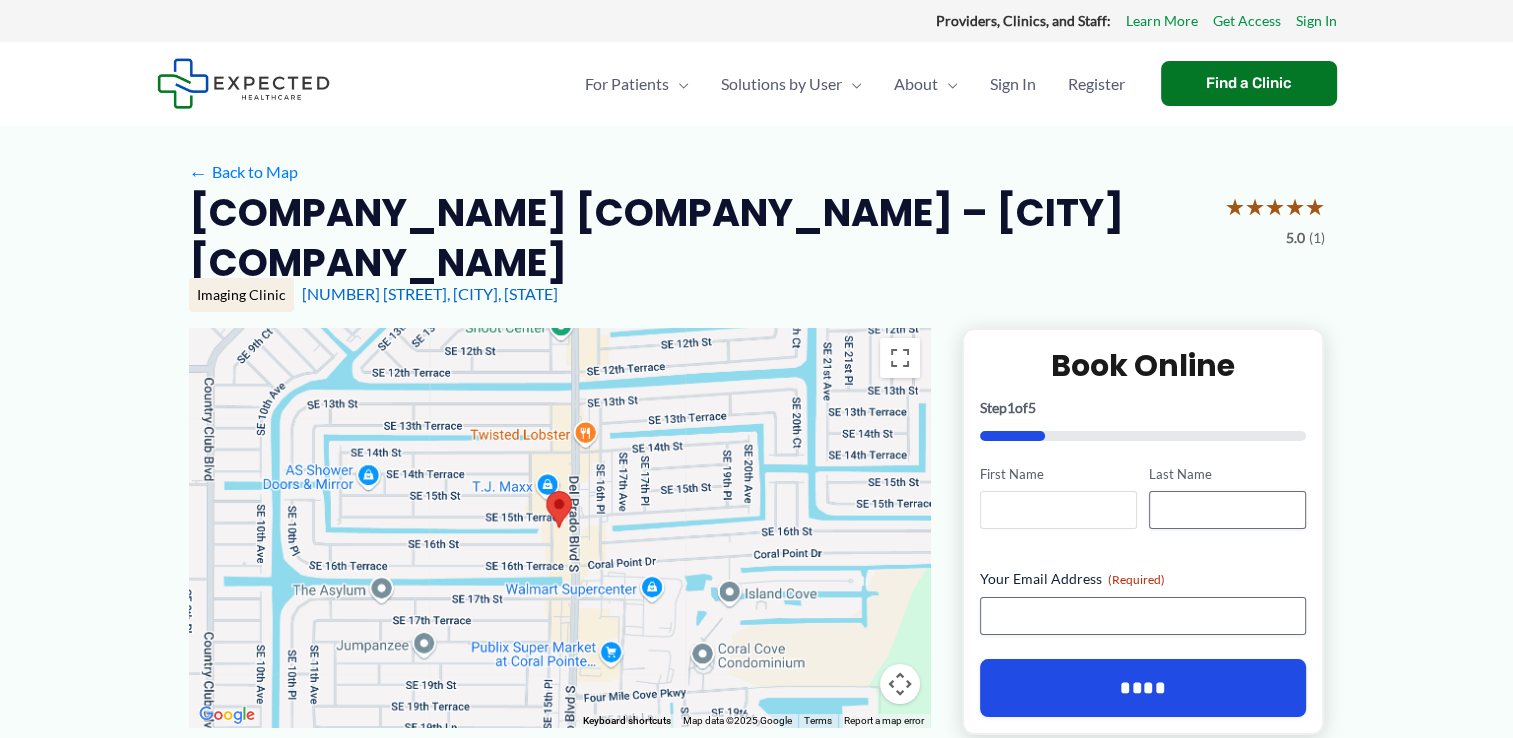 click on "First Name" at bounding box center (1058, 510) 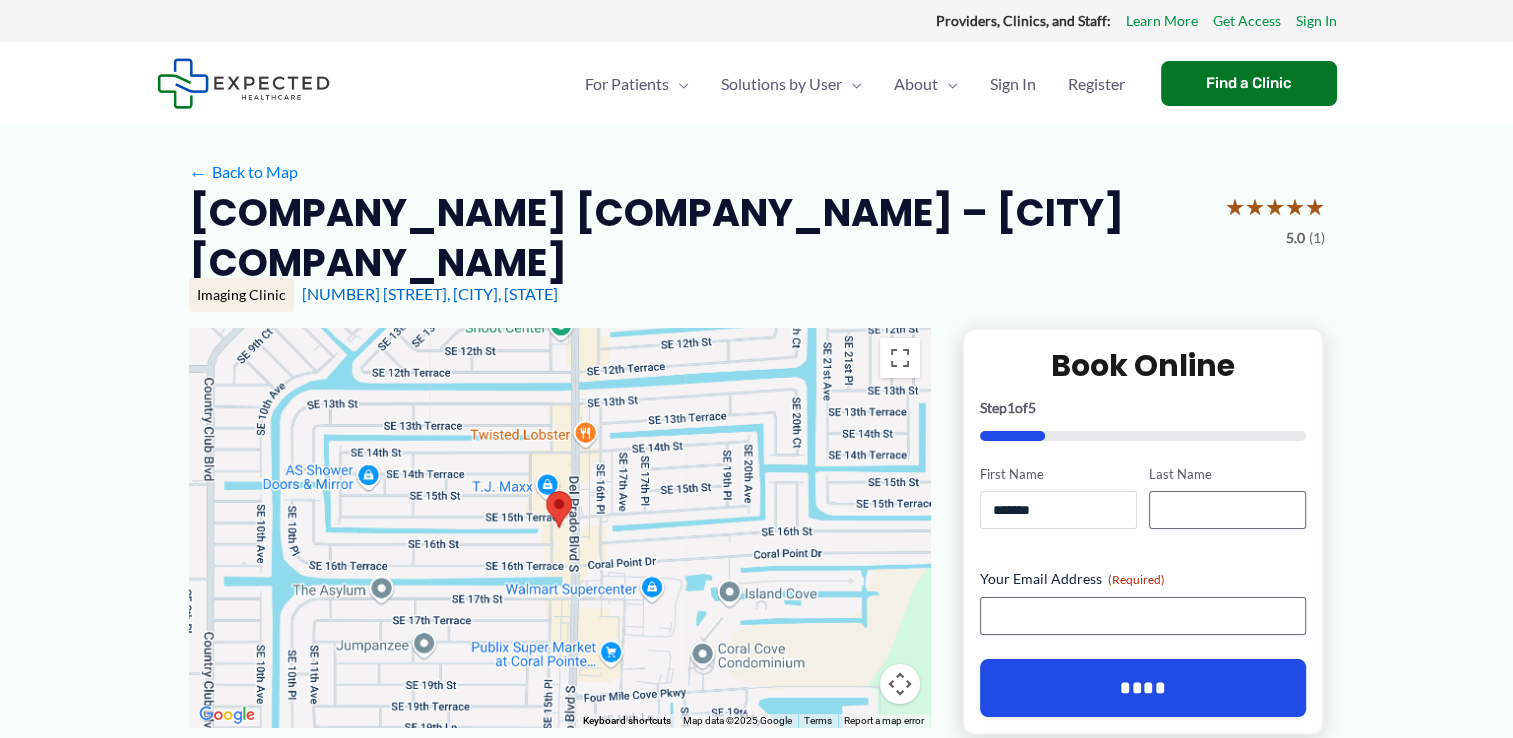 type on "*******" 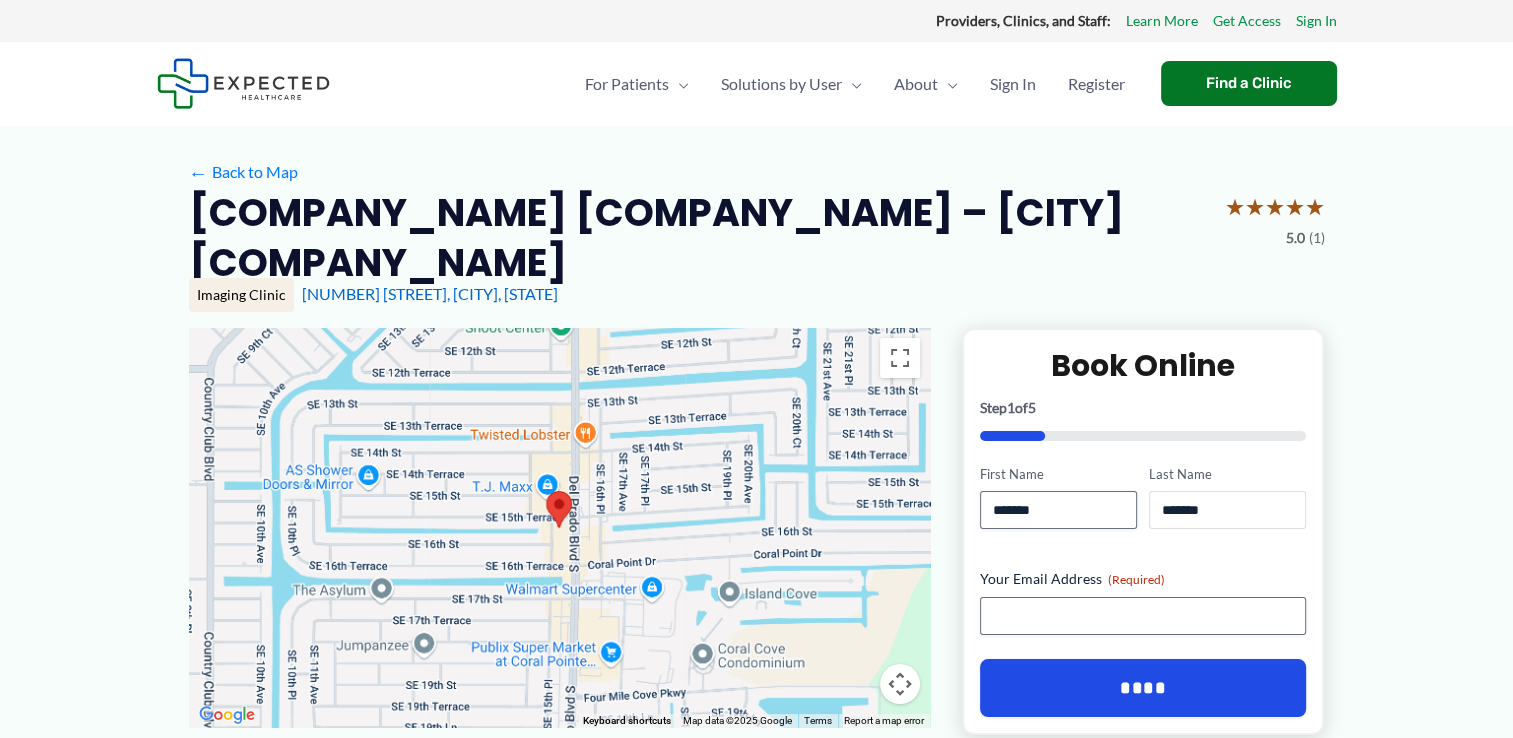 type on "*******" 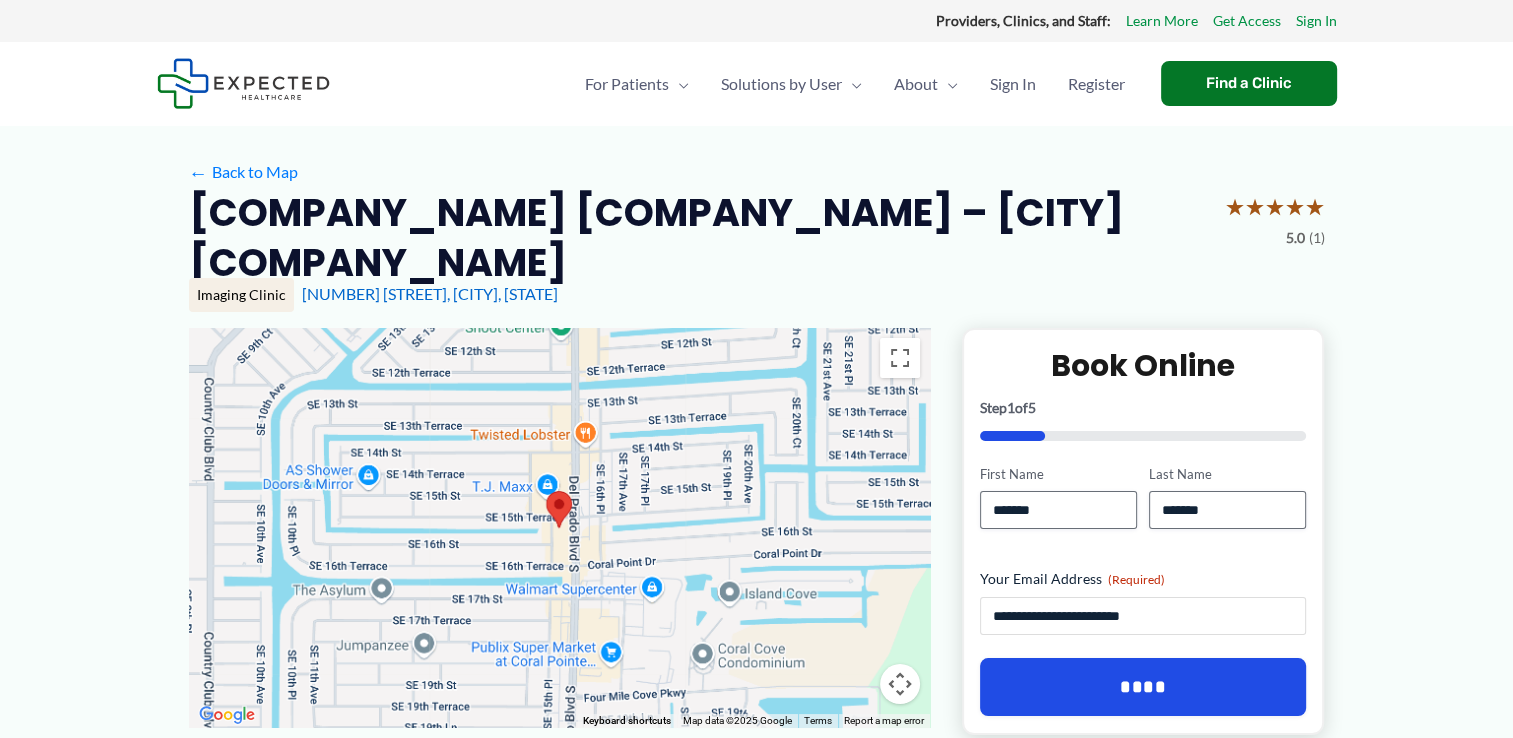 type on "**********" 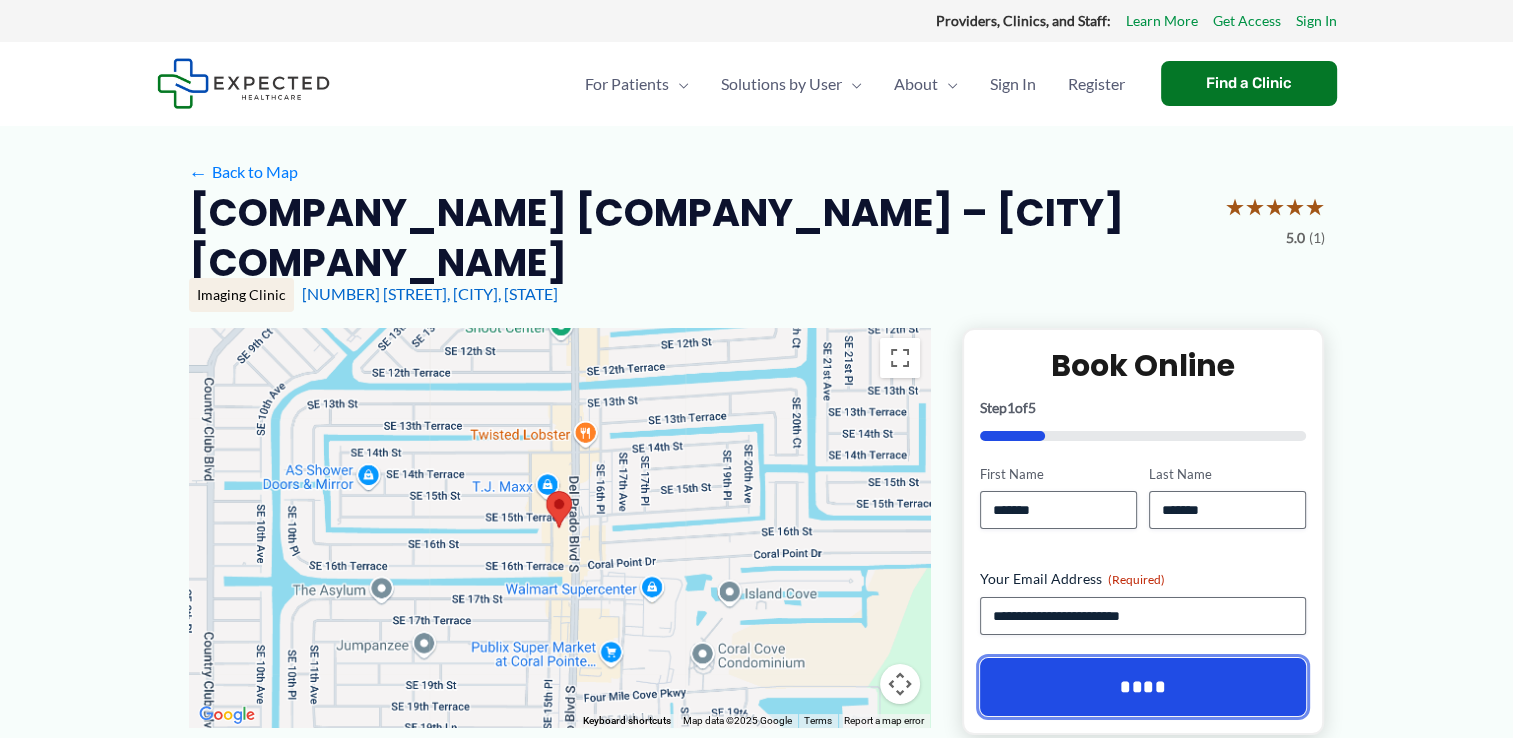 click on "****" at bounding box center (1143, 687) 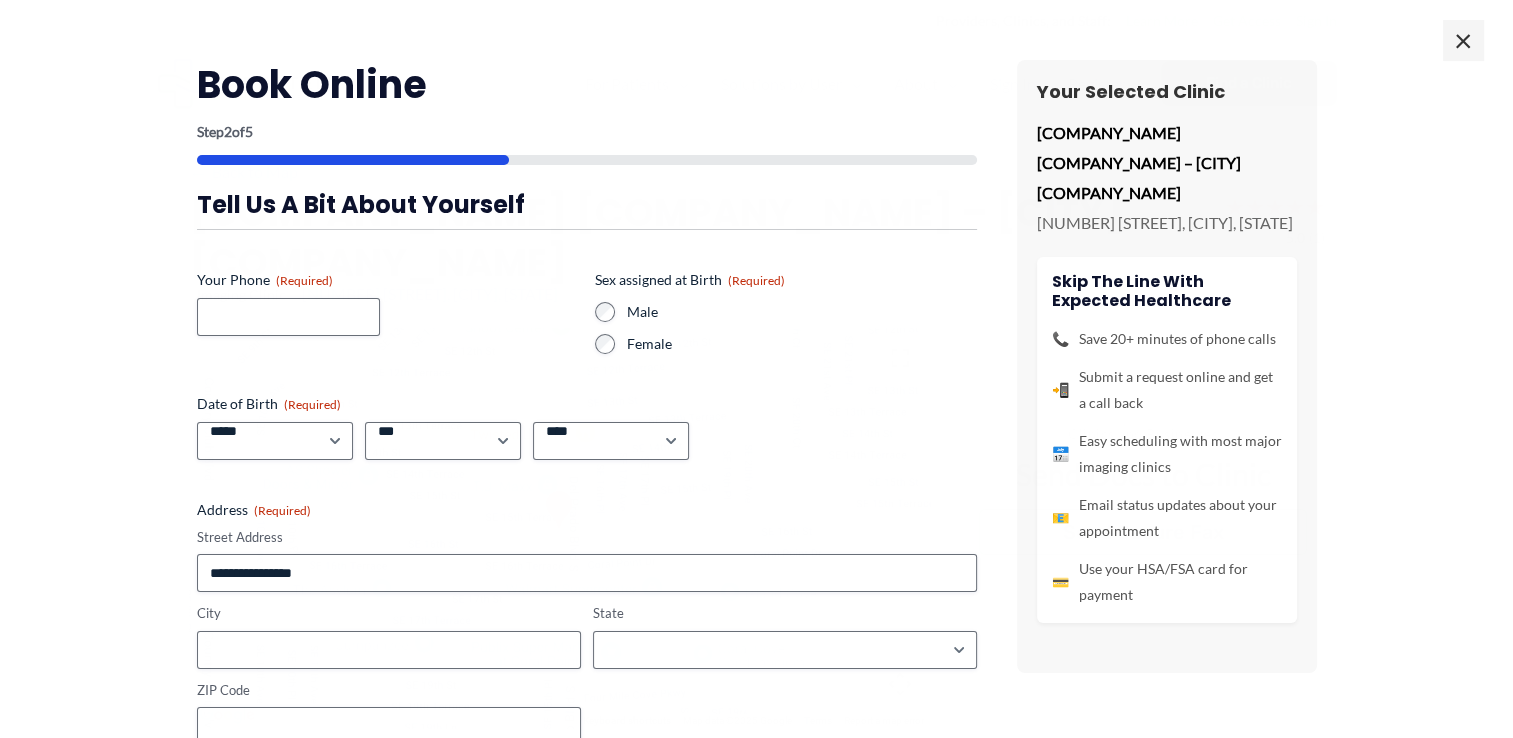scroll, scrollTop: 0, scrollLeft: 0, axis: both 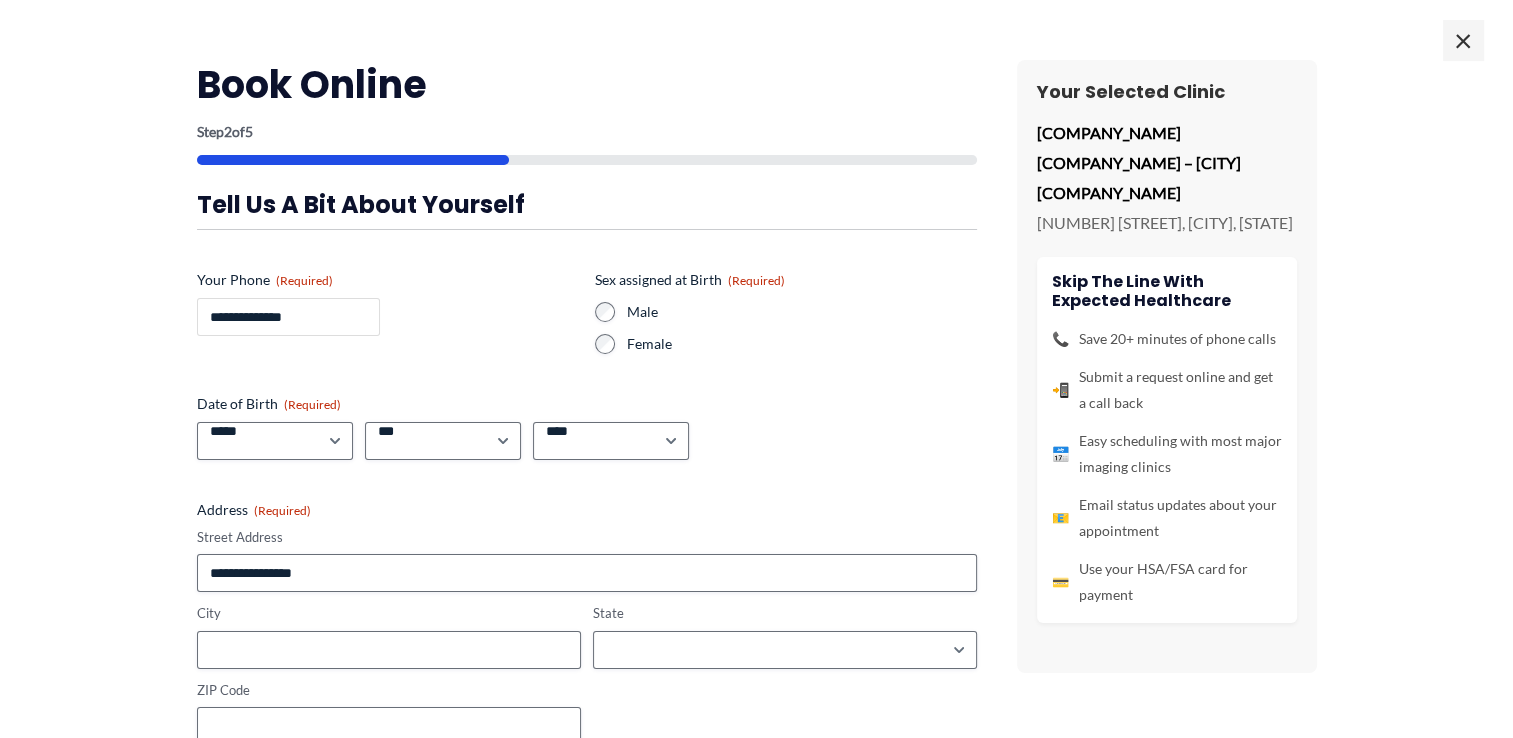 click on "**********" at bounding box center [288, 317] 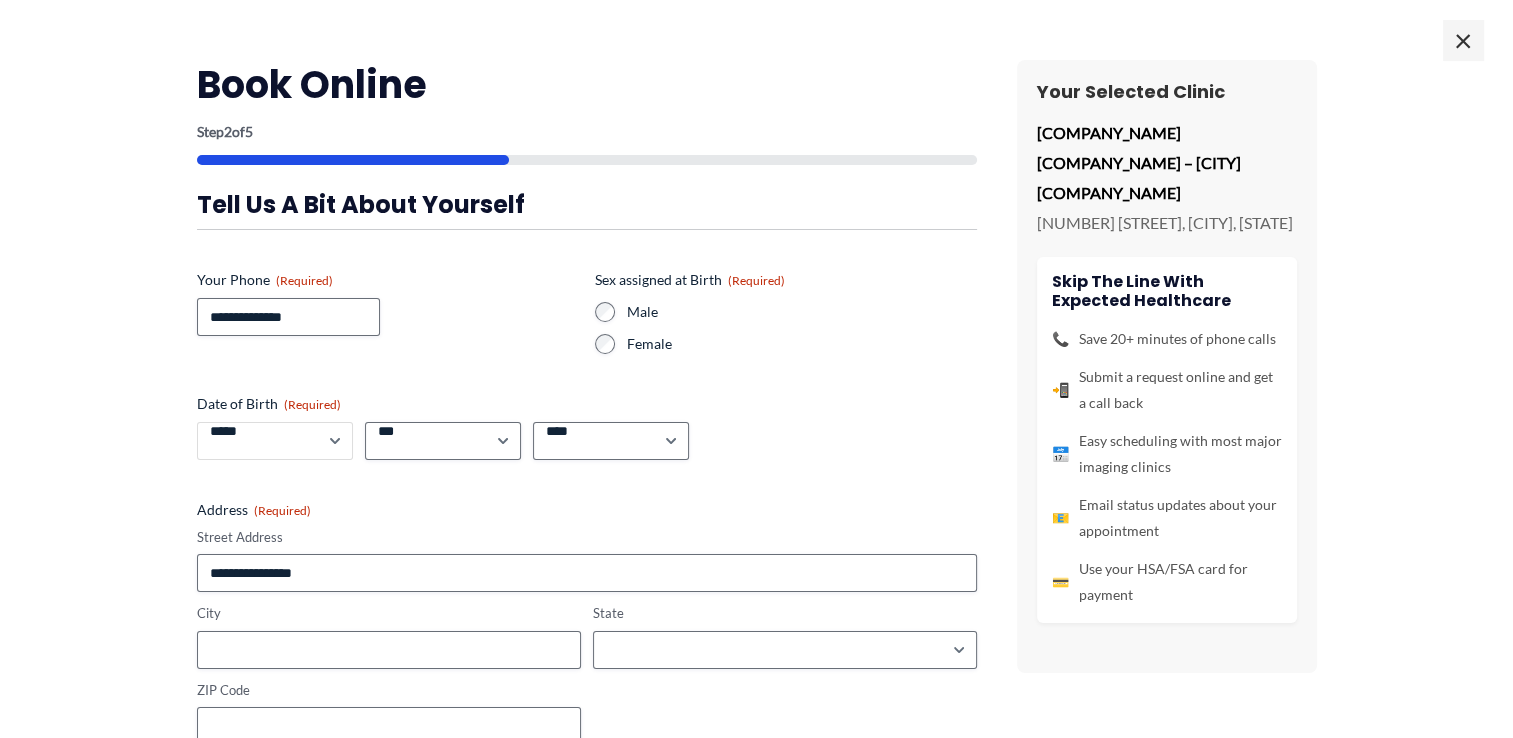 click on "***** * * * * * * * * * ** ** **" at bounding box center [275, 441] 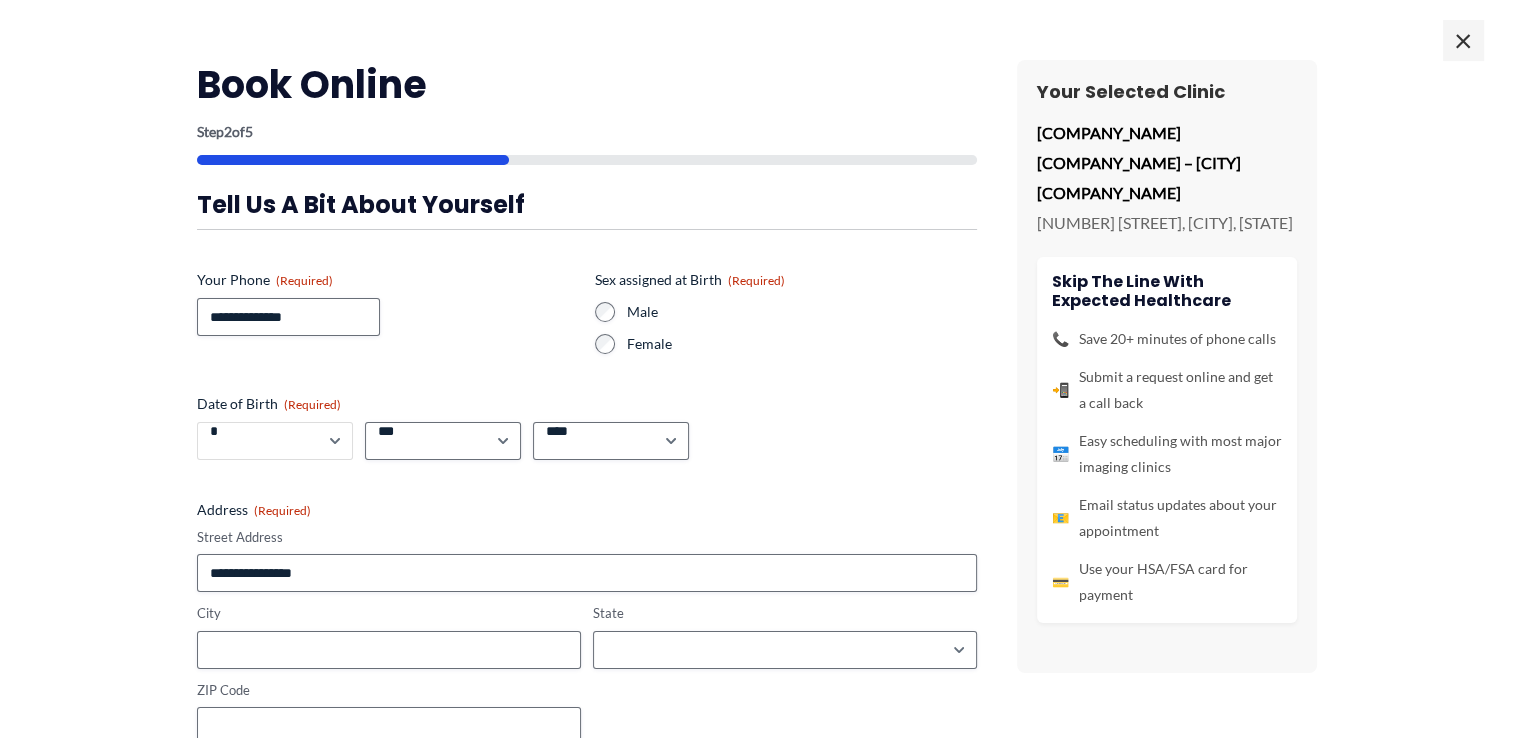 click on "***** * * * * * * * * * ** ** **" at bounding box center [275, 441] 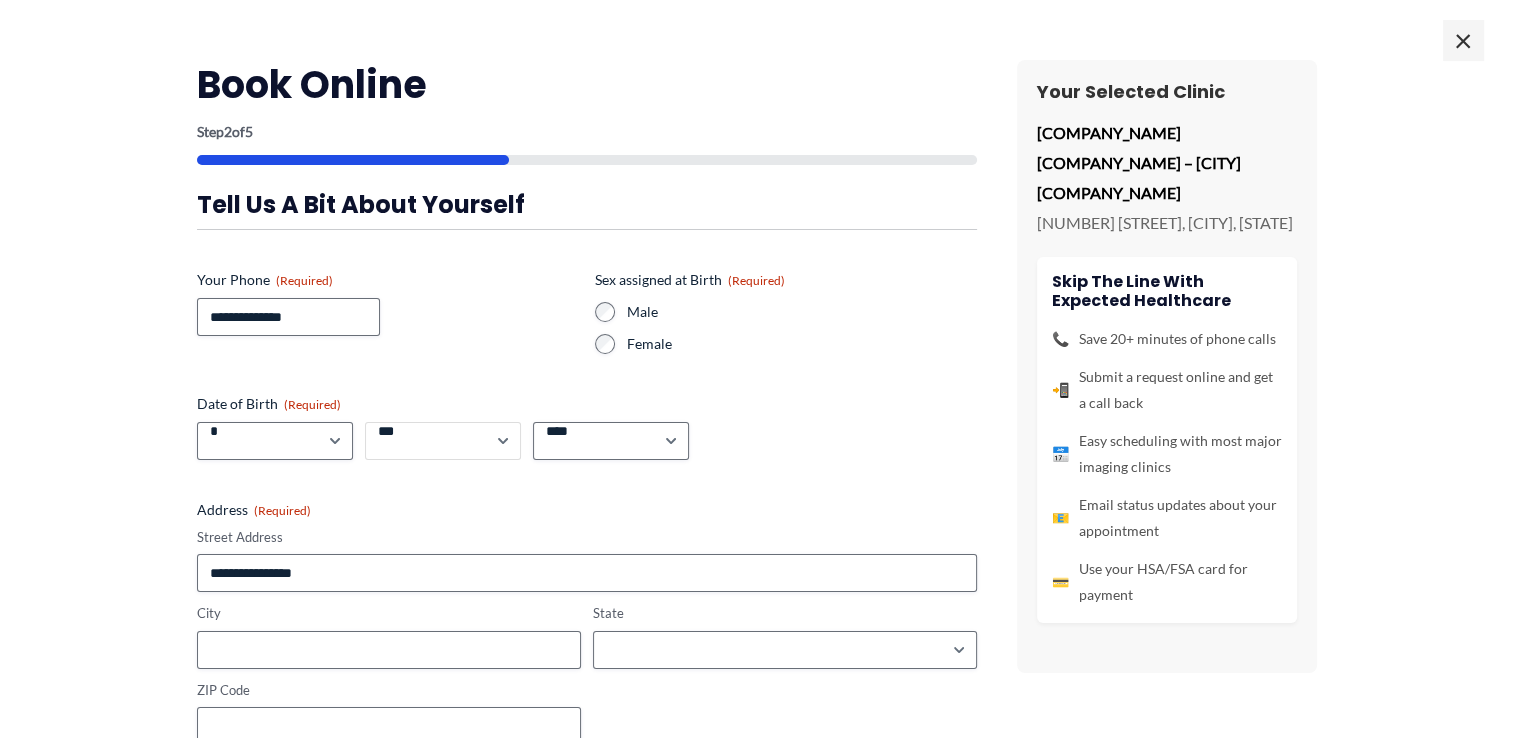 click on "*** * * * * * * * * * ** ** ** ** ** ** ** ** ** ** ** ** ** ** ** ** ** ** ** ** ** **" at bounding box center [443, 441] 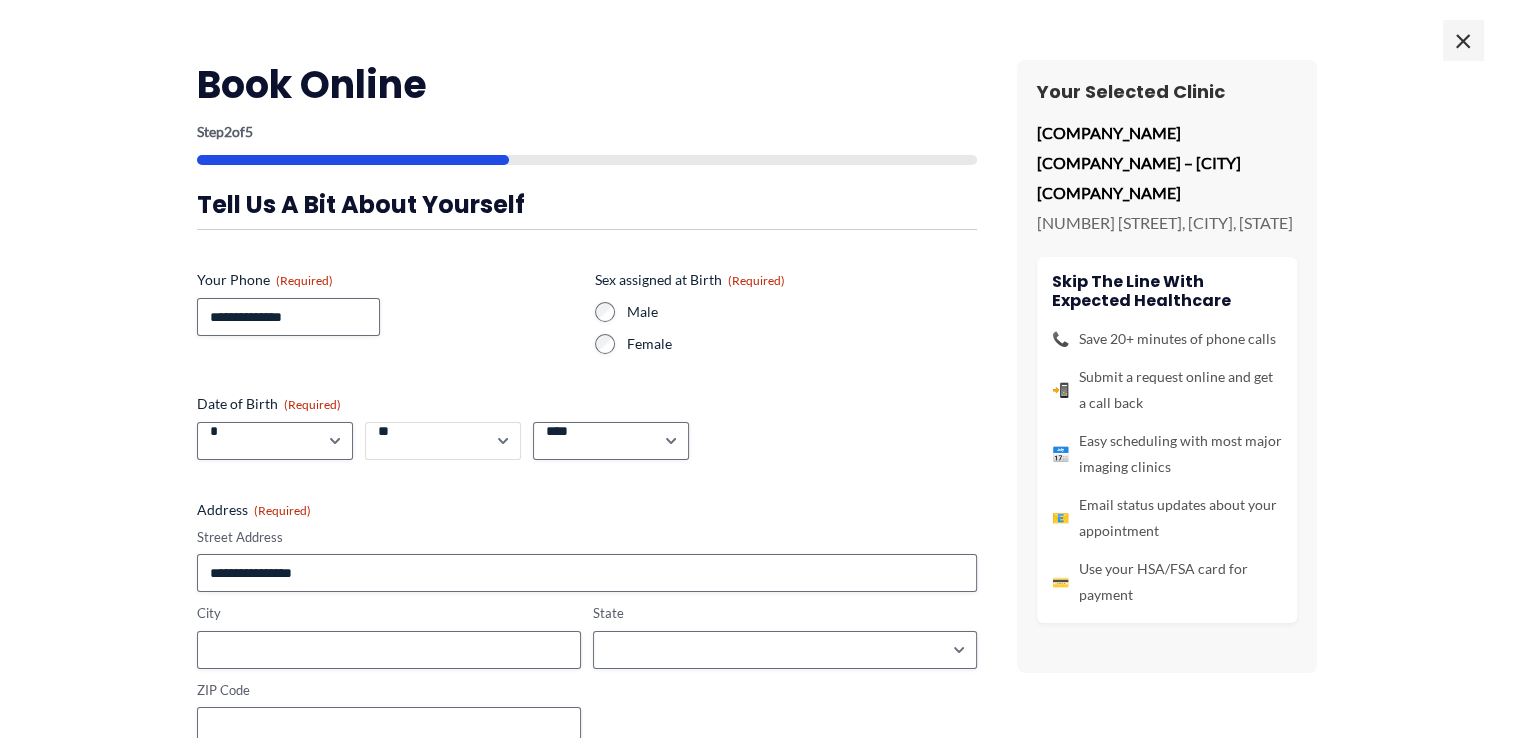 click on "*** * * * * * * * * * ** ** ** ** ** ** ** ** ** ** ** ** ** ** ** ** ** ** ** ** ** **" at bounding box center (443, 441) 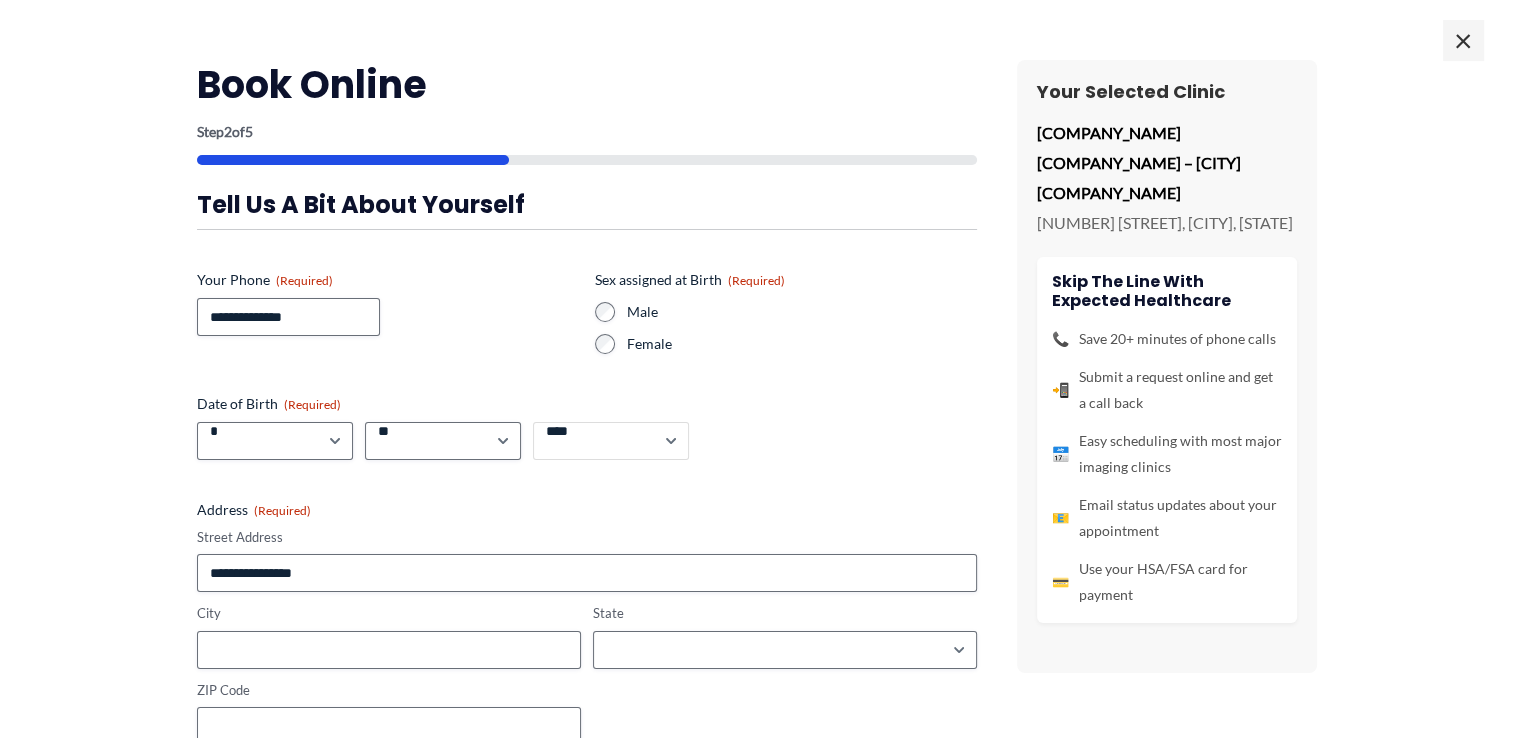 click on "**** **** **** **** **** **** **** **** **** **** **** **** **** **** **** **** **** **** **** **** **** **** **** **** **** **** **** **** **** **** **** **** **** **** **** **** **** **** **** **** **** **** **** **** **** **** **** **** **** **** **** **** **** **** **** **** **** **** **** **** **** **** **** **** **** **** **** **** **** **** **** **** **** **** **** **** **** **** **** **** **** **** **** **** **** **** **** **** **** **** **** **** **** **** **** **** **** **** **** **** **** **** **** **** **** **** **** ****" at bounding box center [611, 441] 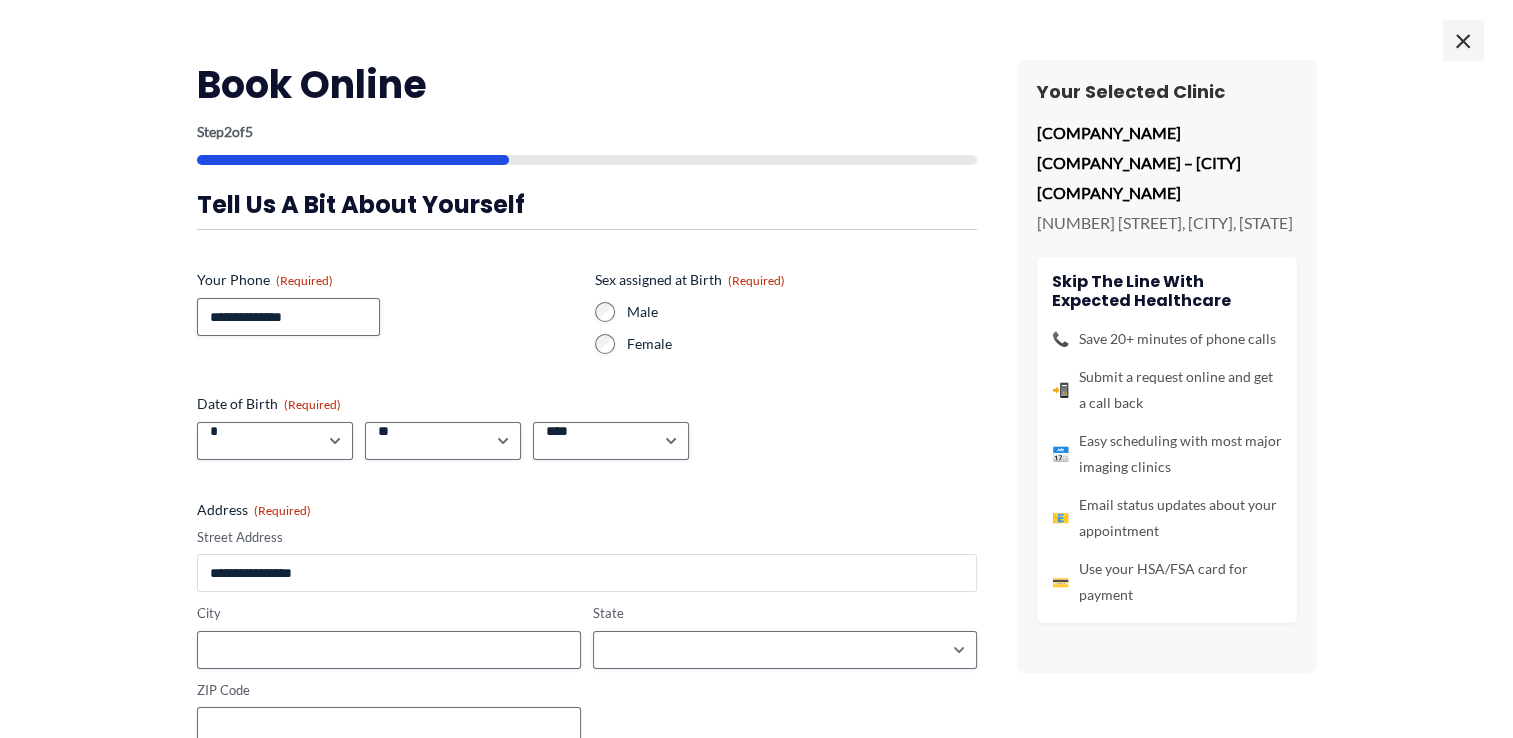 click on "Street Address" at bounding box center (587, 573) 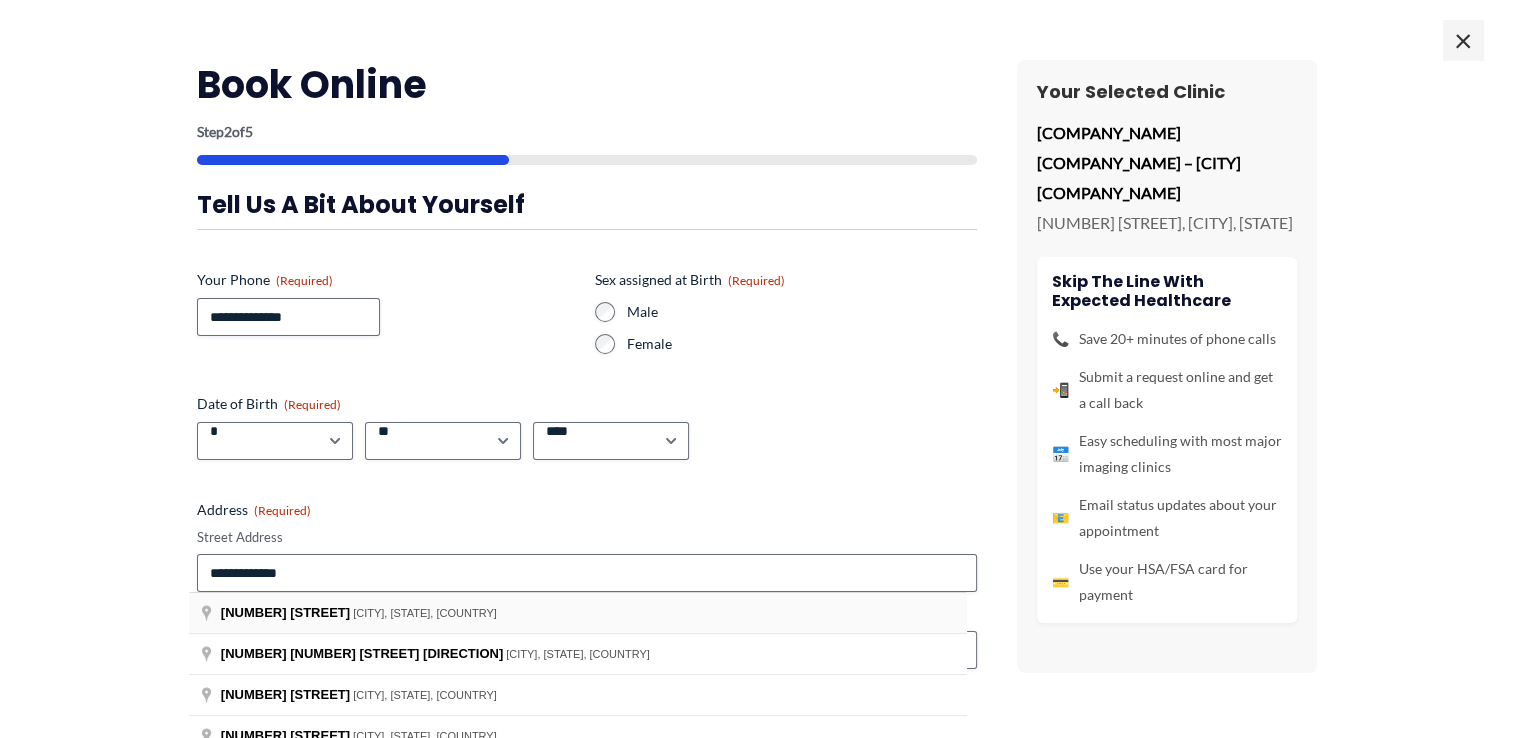 type on "**********" 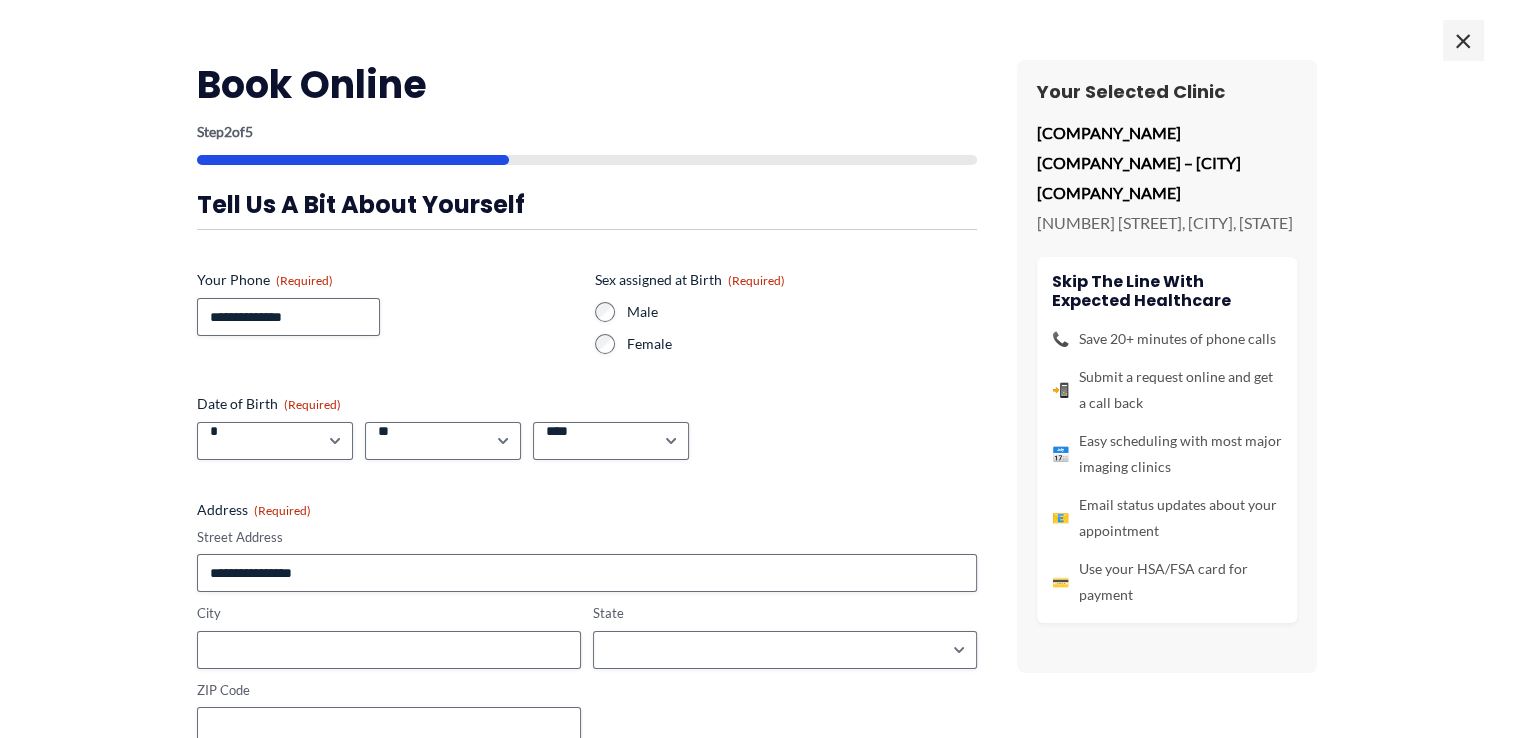 type on "**********" 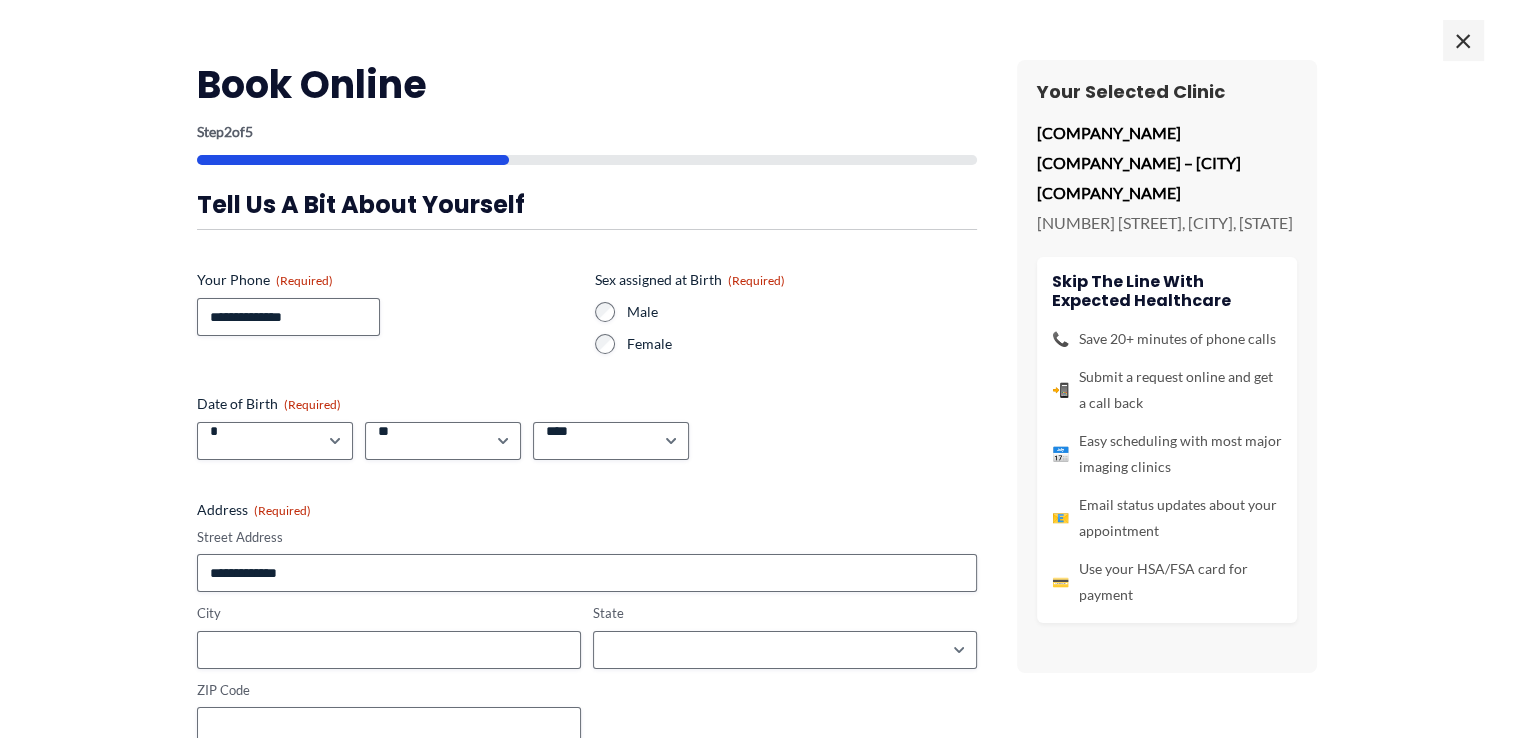 type on "**********" 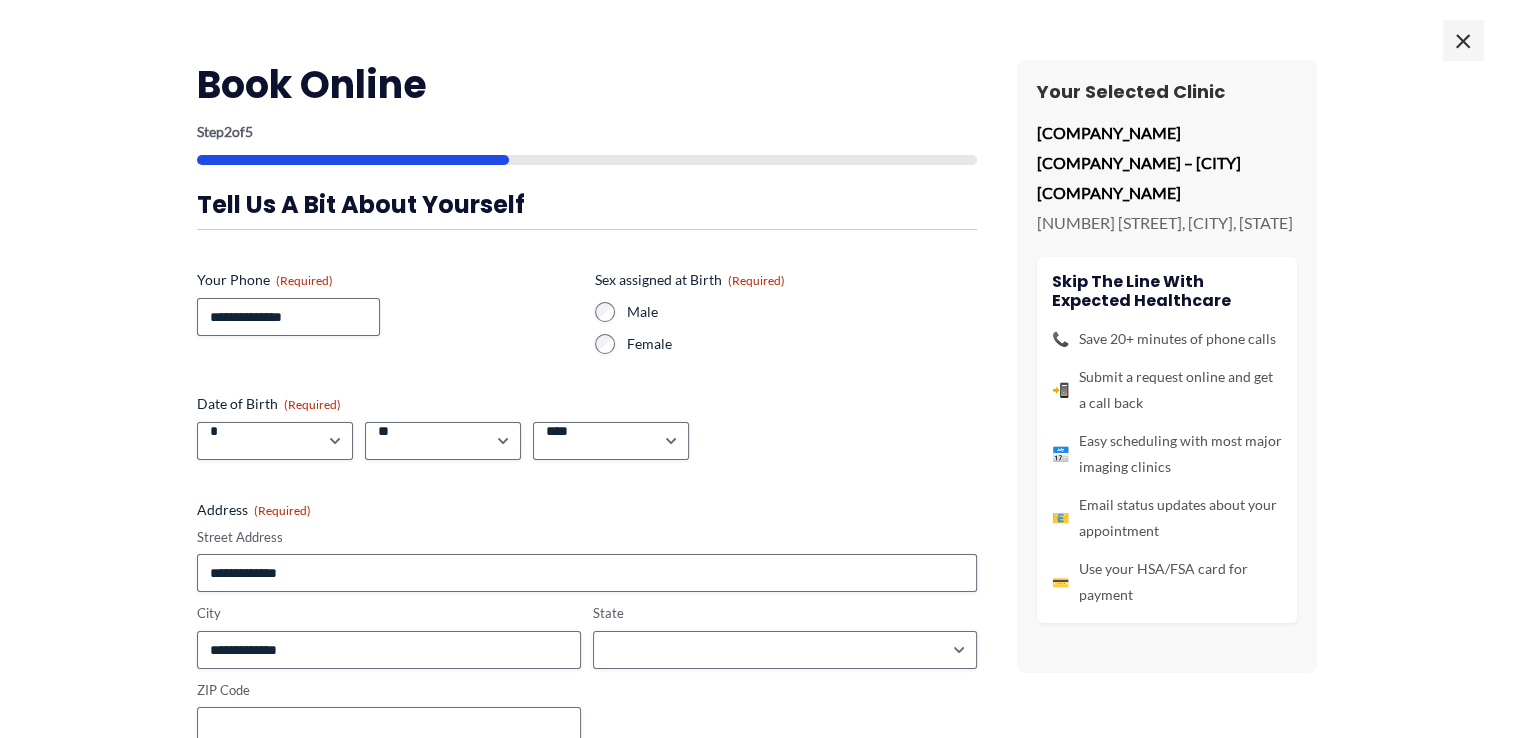 type on "**********" 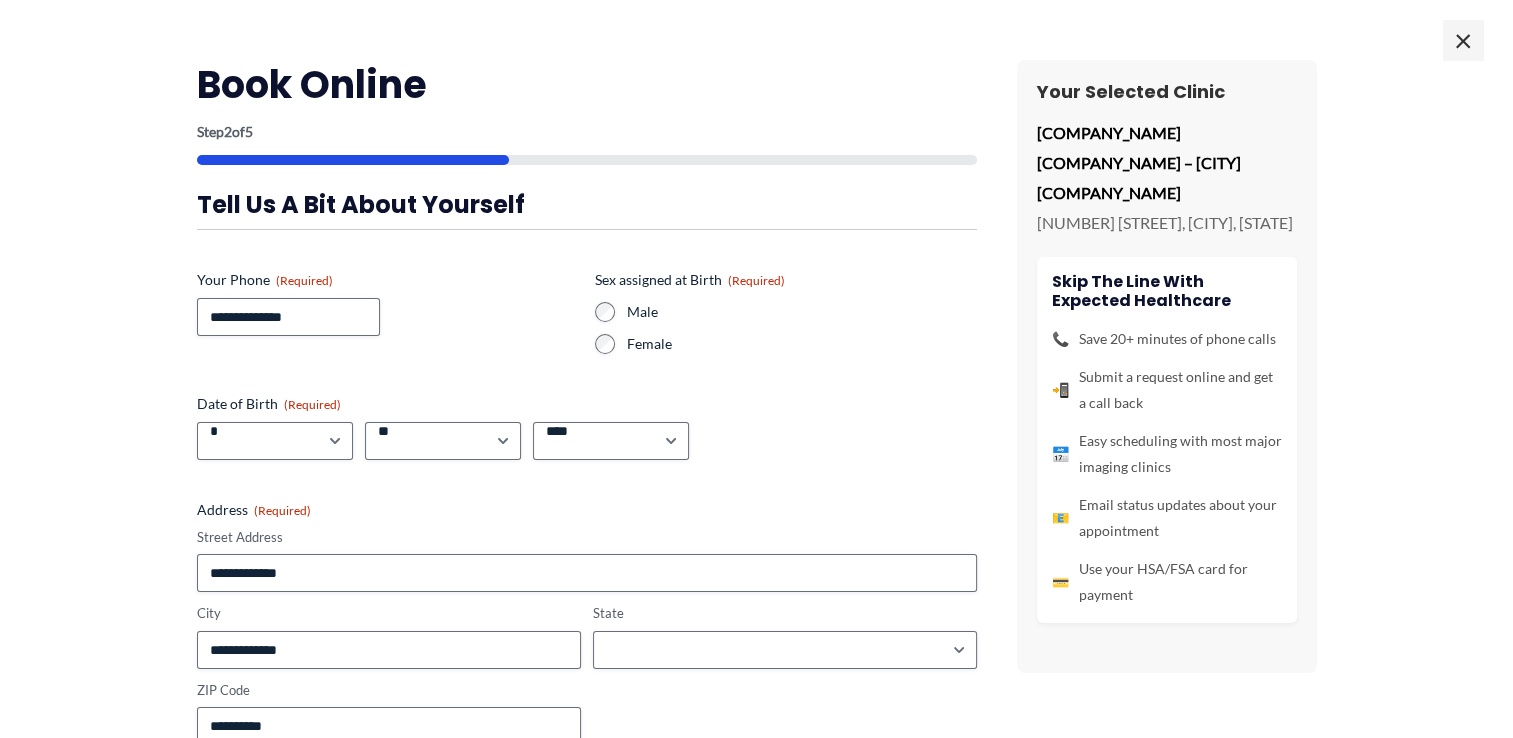 select 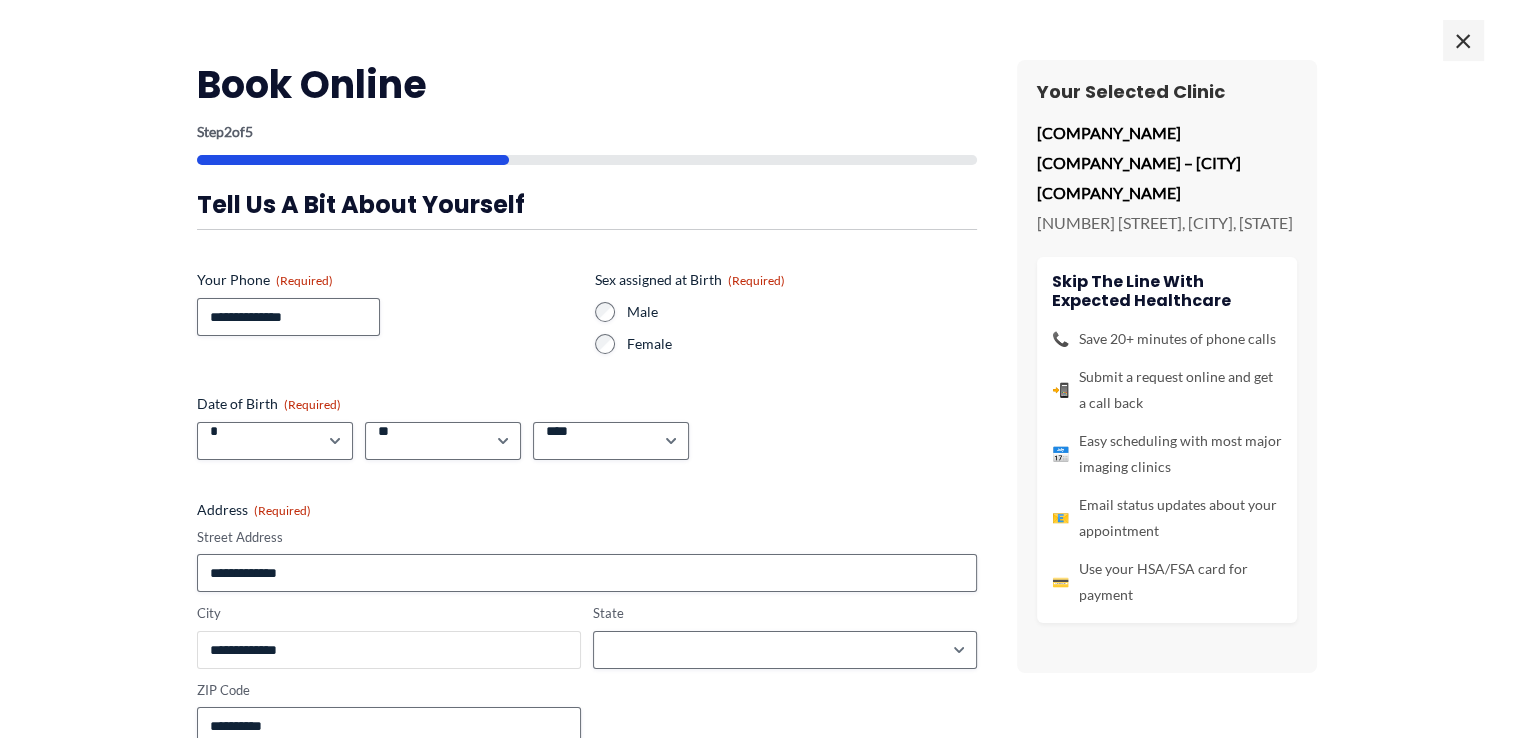 click on "**********" at bounding box center (389, 650) 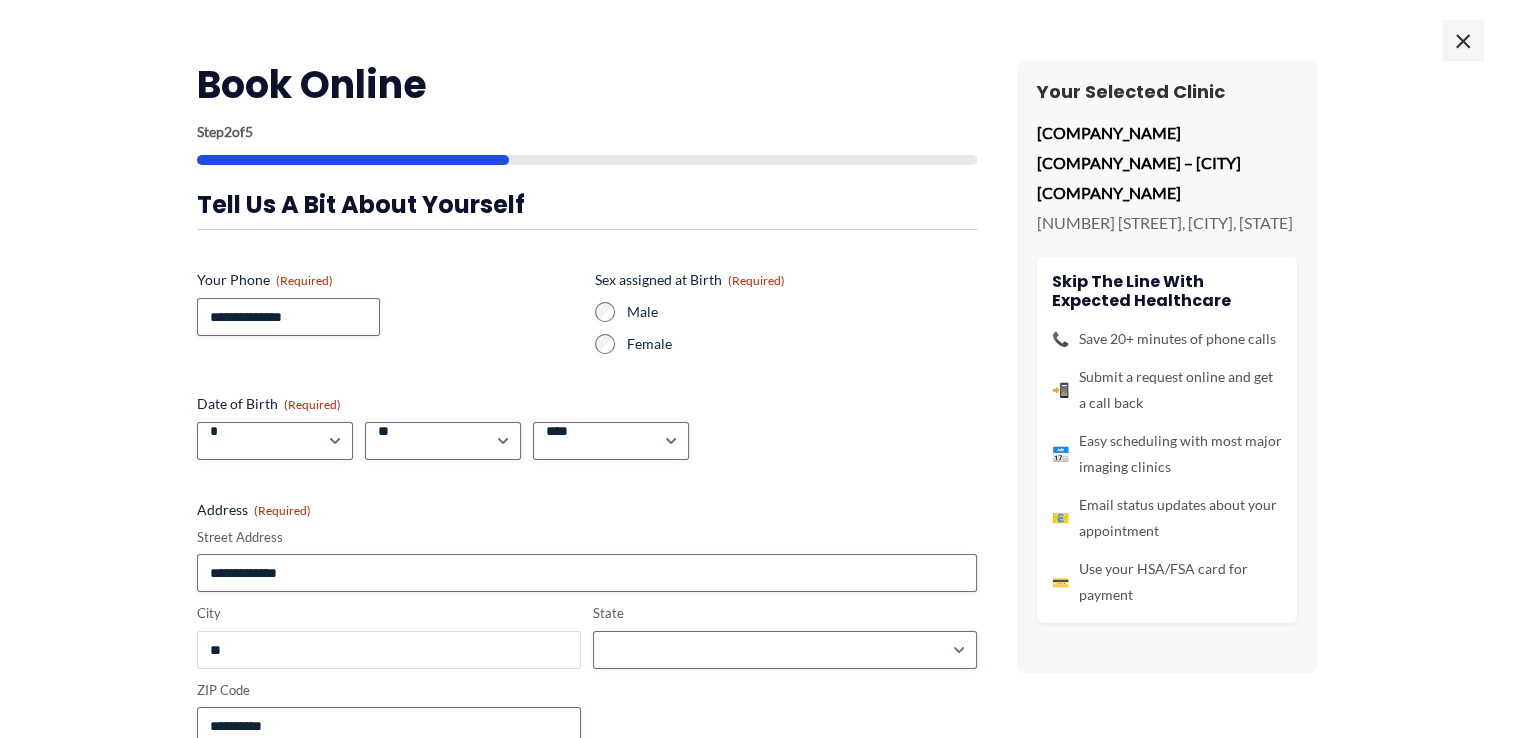 type on "*" 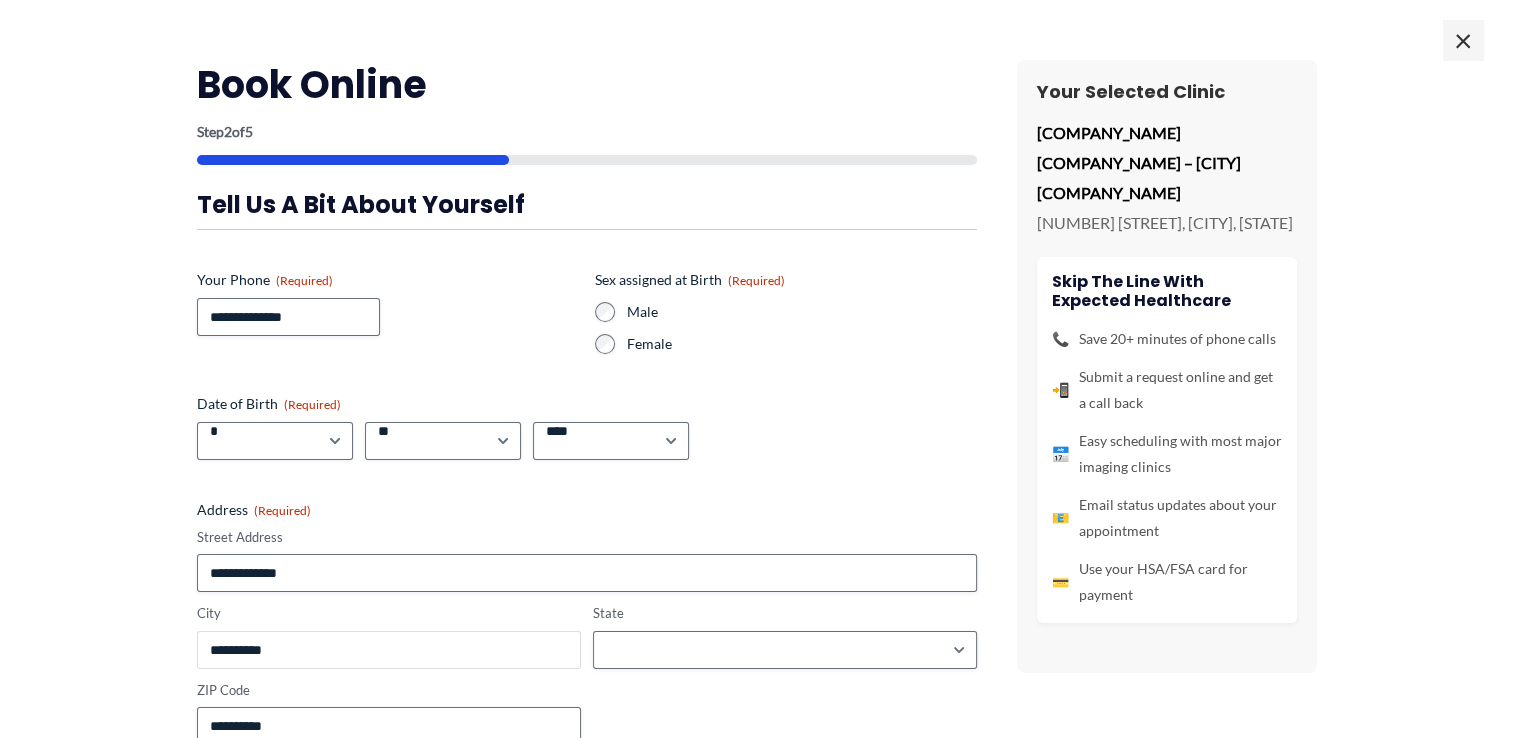 type on "**********" 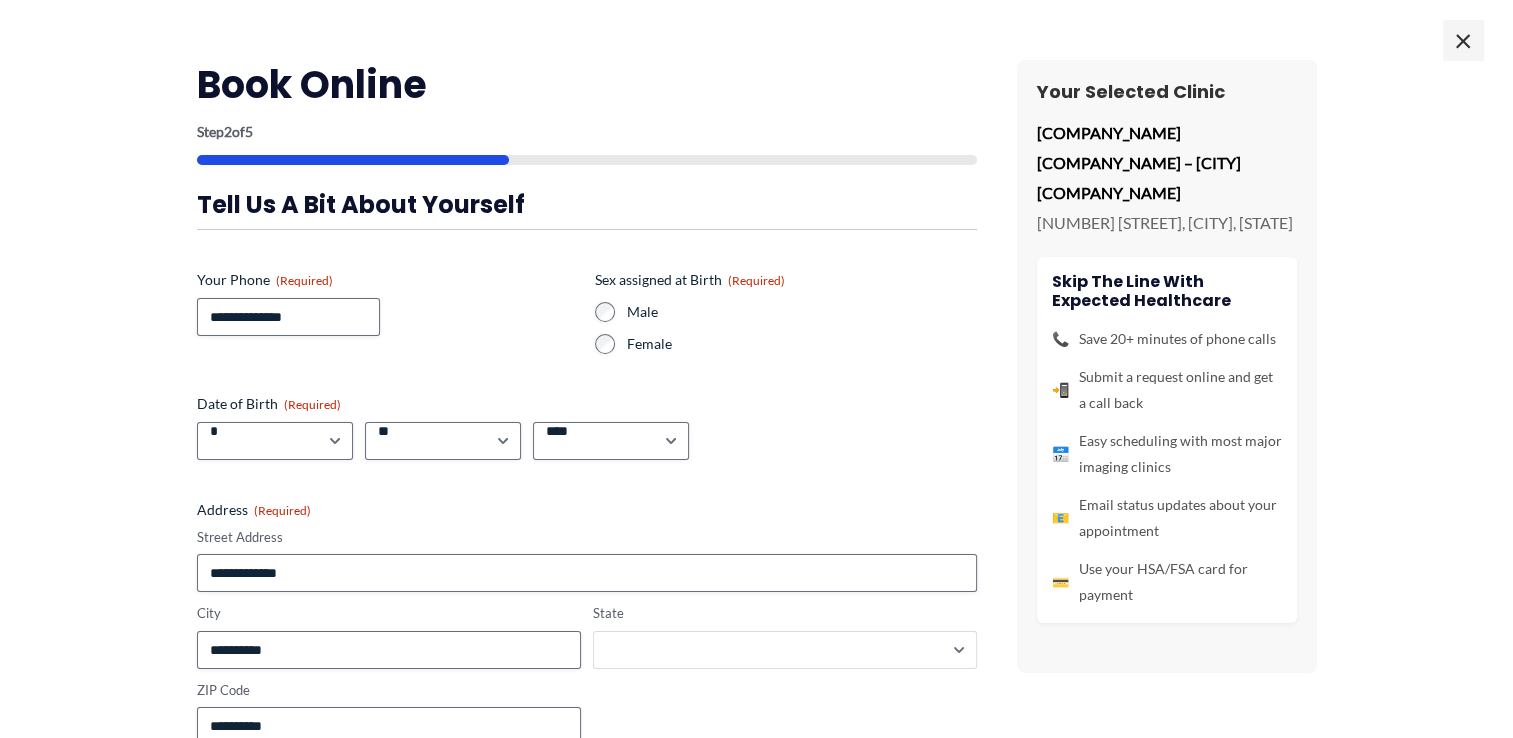 select on "*******" 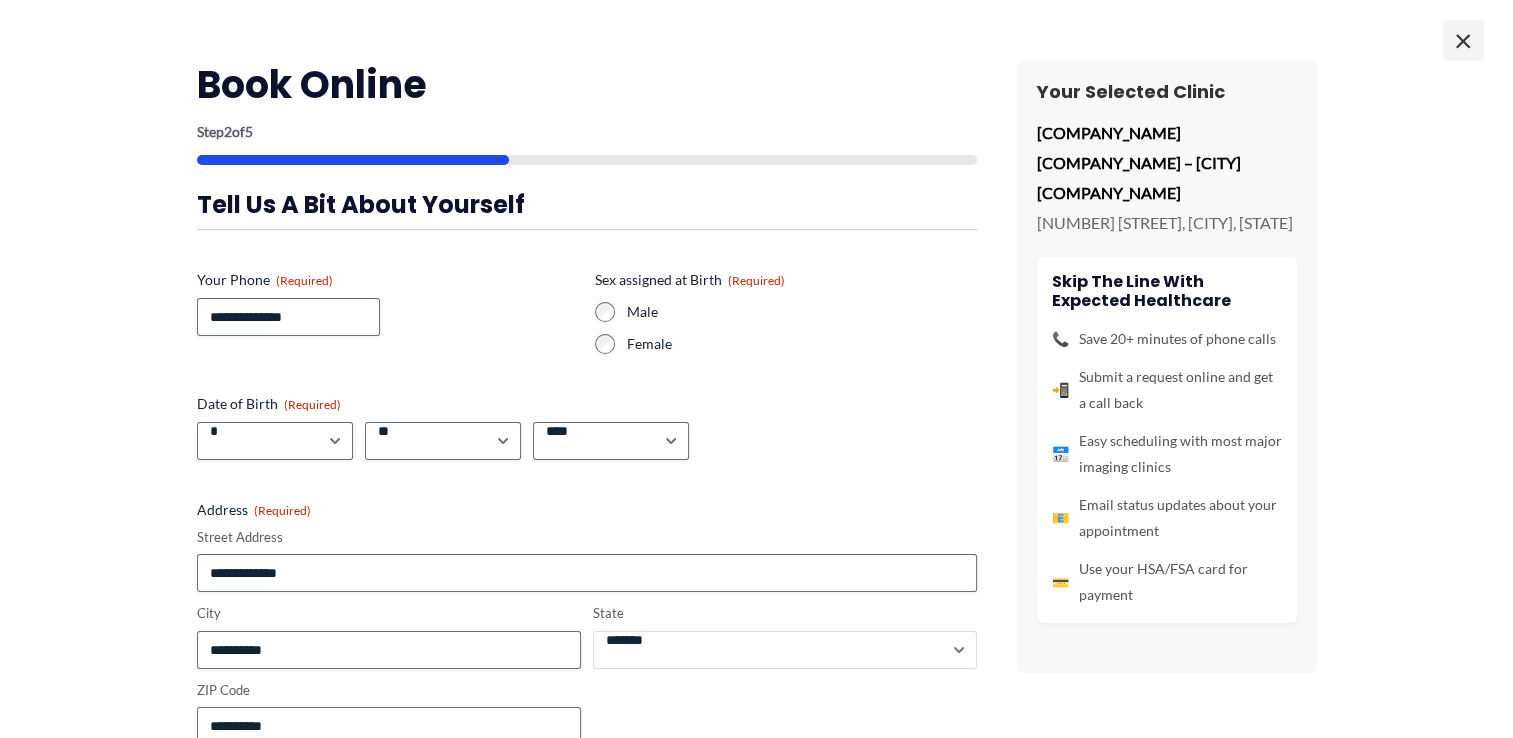 scroll, scrollTop: 108, scrollLeft: 0, axis: vertical 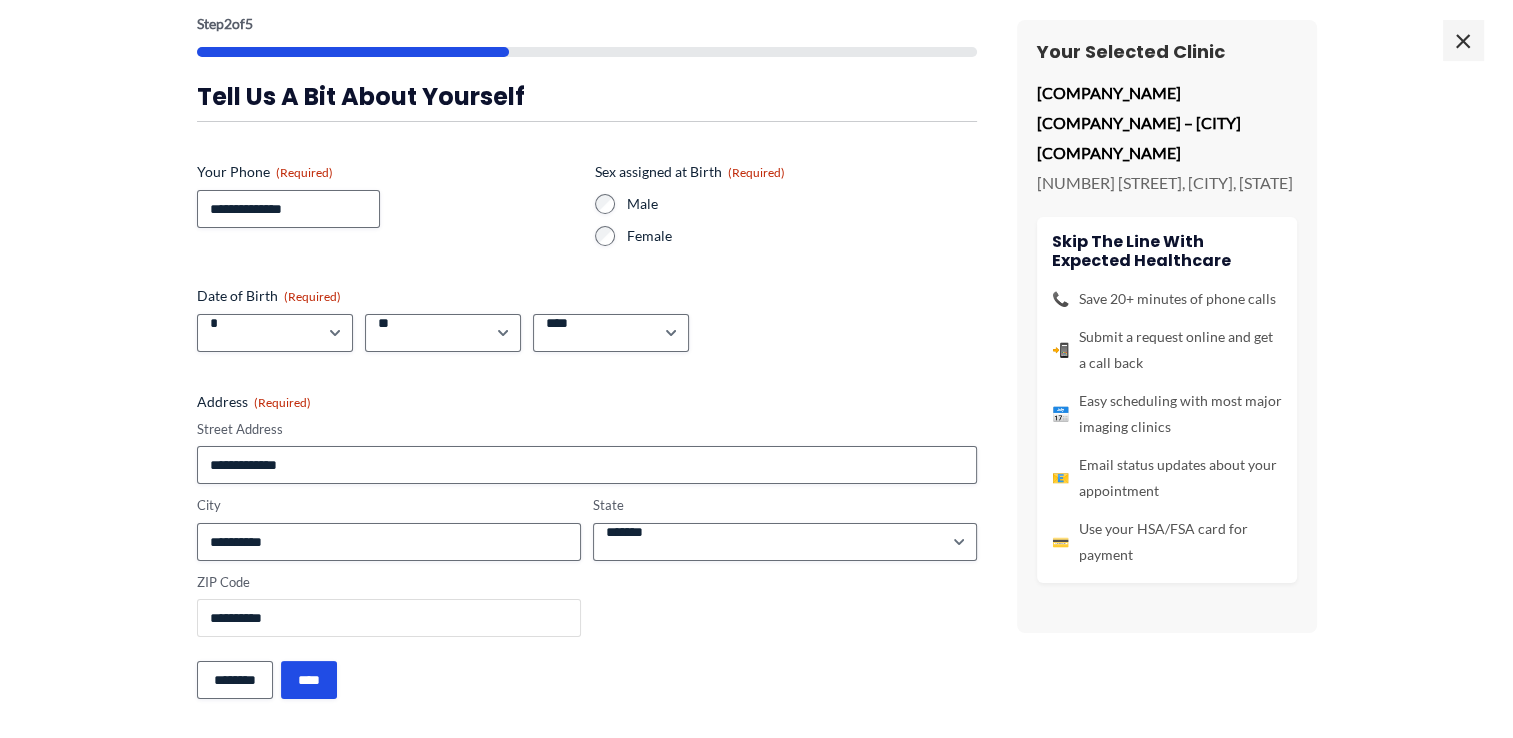 click on "**********" at bounding box center (389, 618) 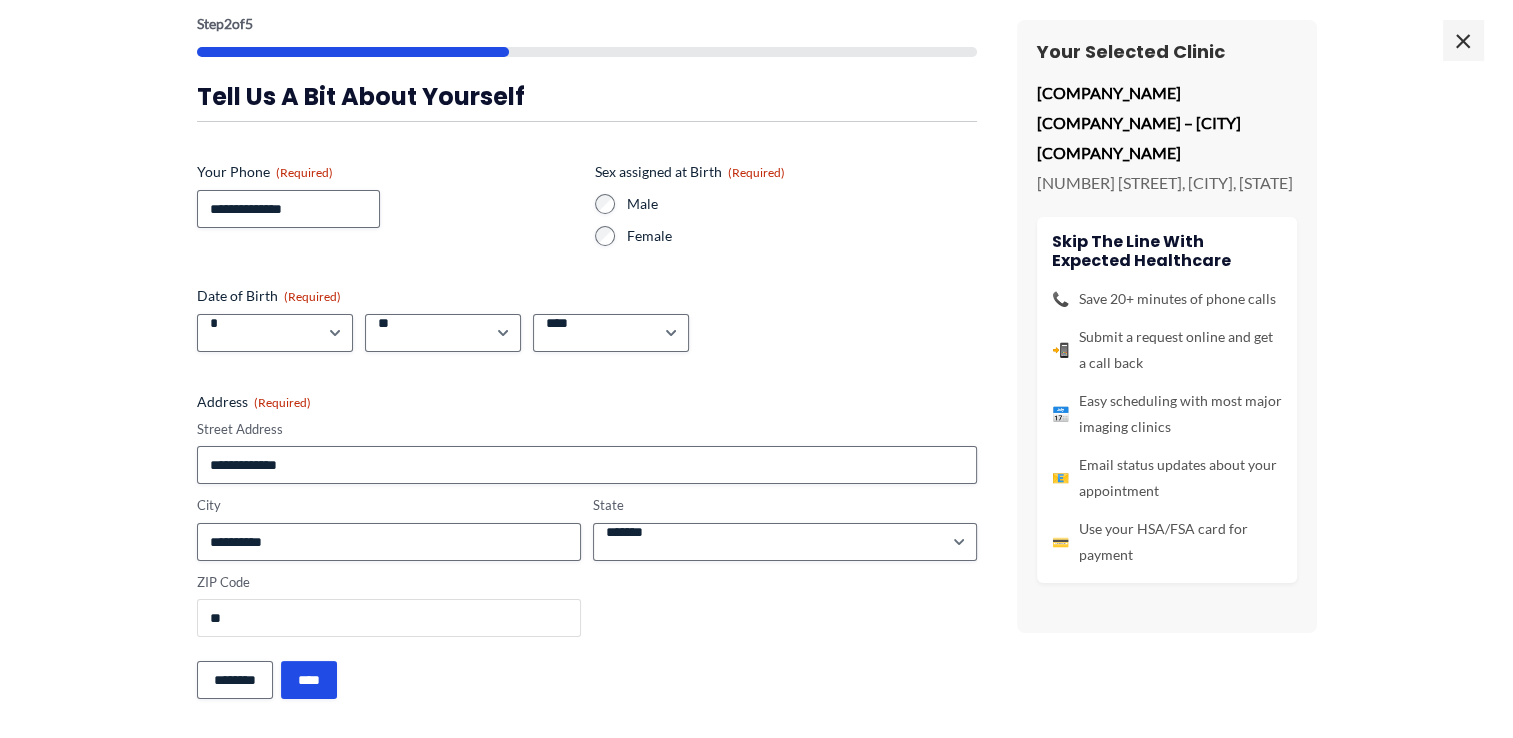 type on "*" 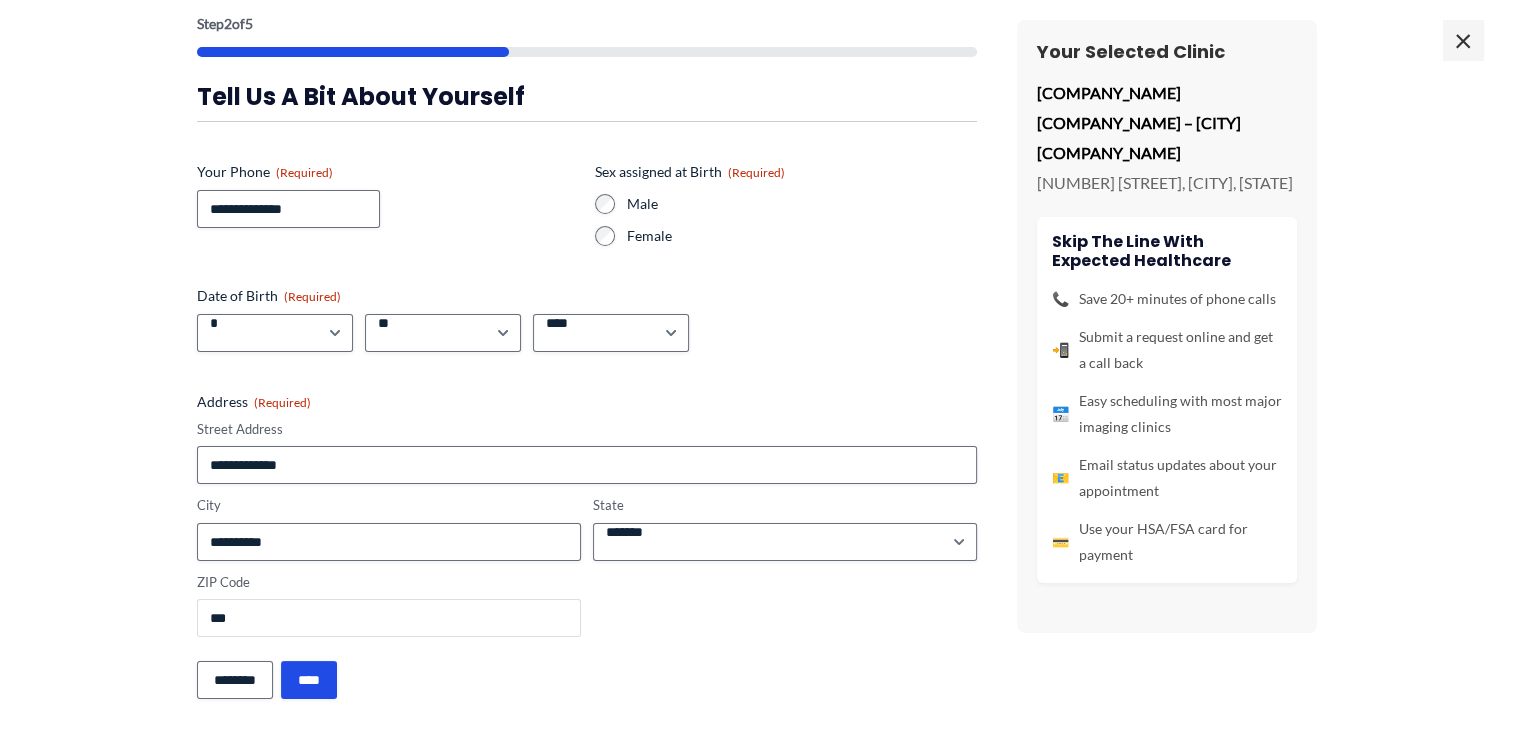 click on "***" at bounding box center (389, 618) 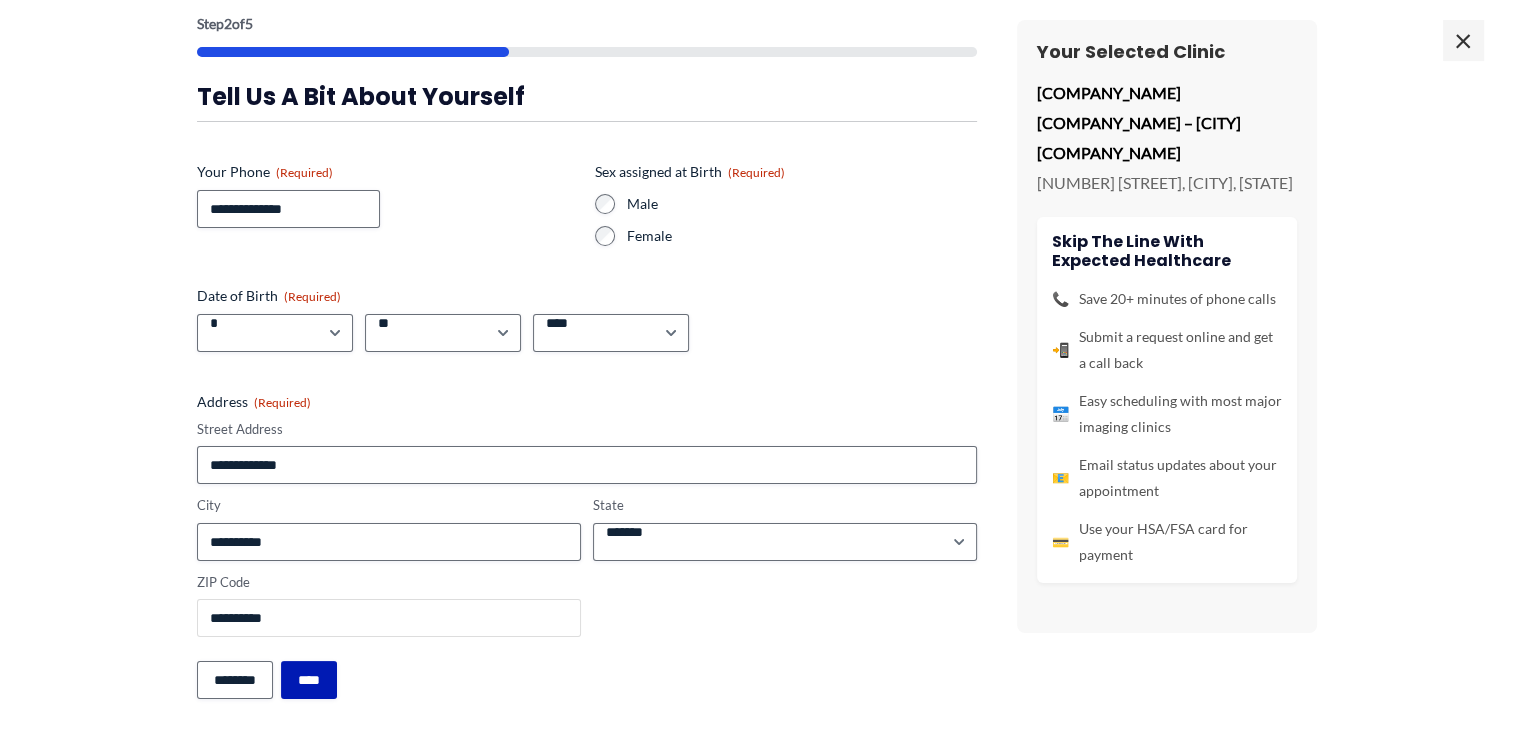 type on "**********" 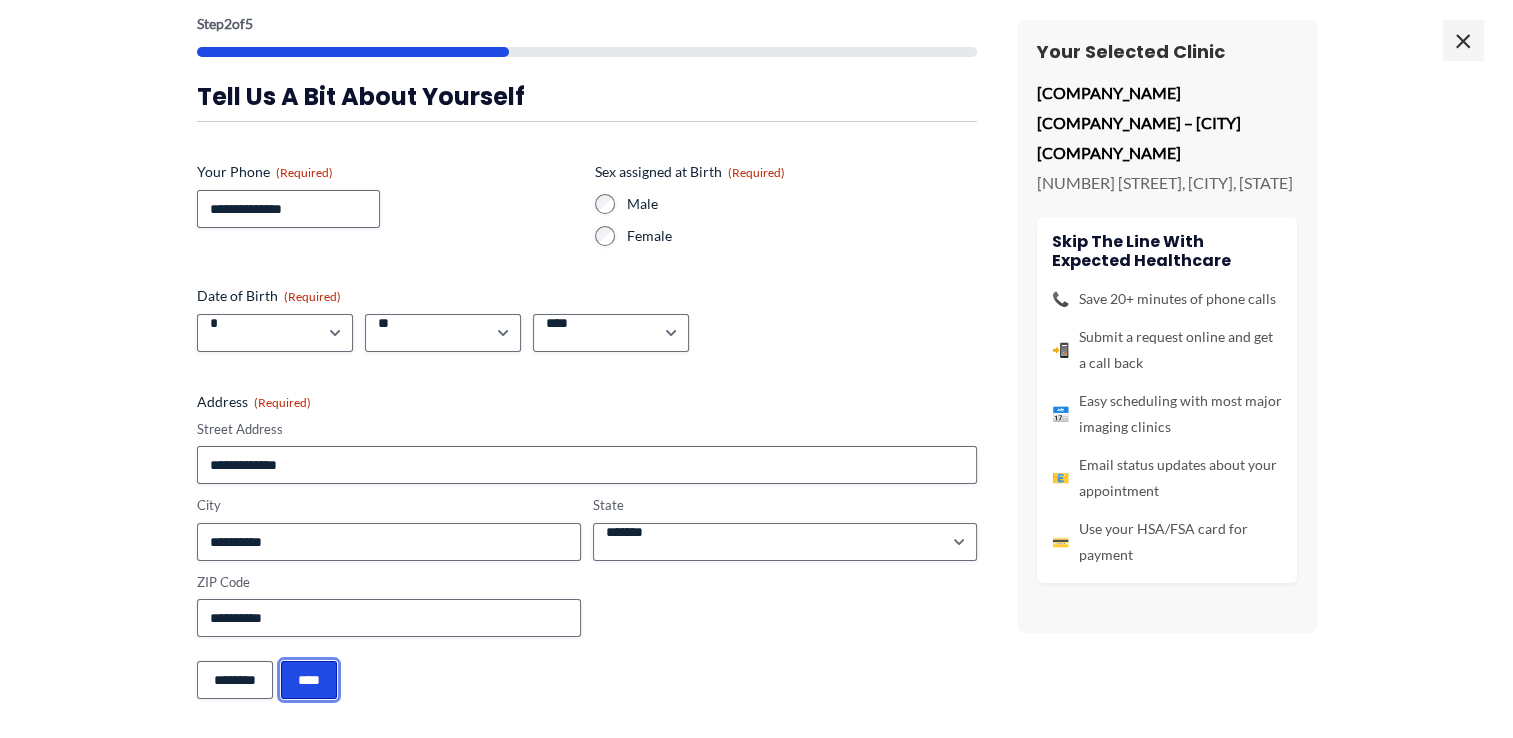 click on "****" at bounding box center (309, 680) 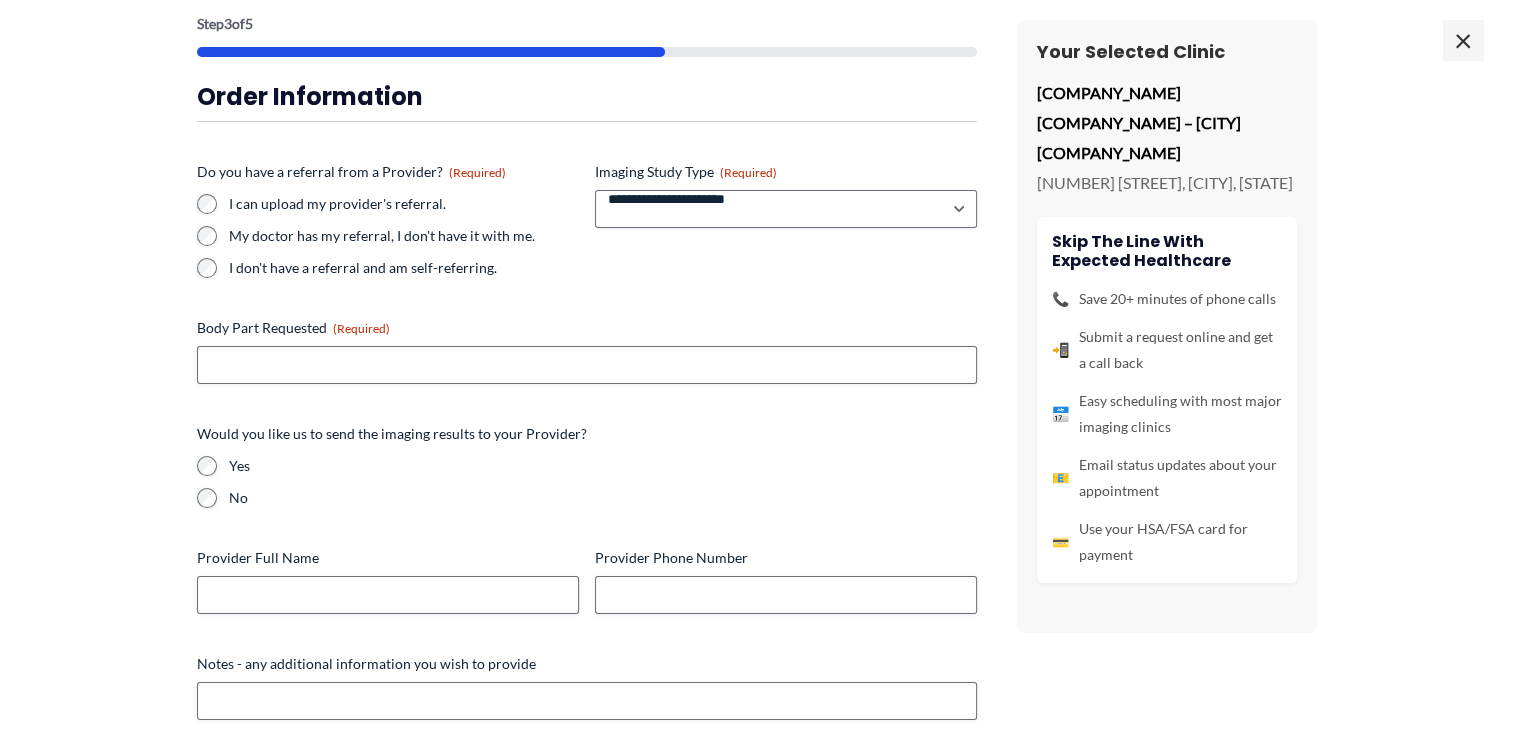 scroll, scrollTop: 0, scrollLeft: 0, axis: both 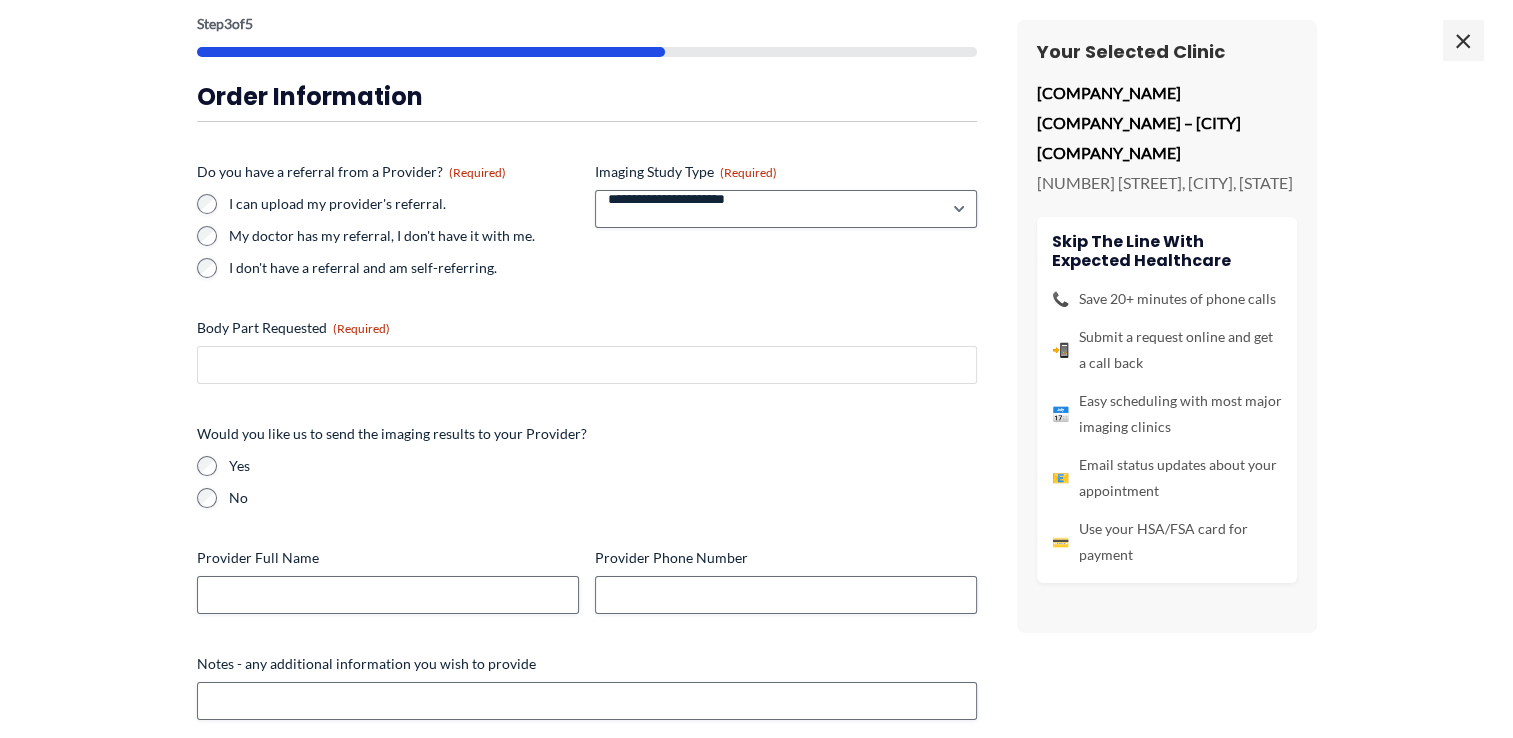 click on "Body Part Requested (Required)" at bounding box center (587, 365) 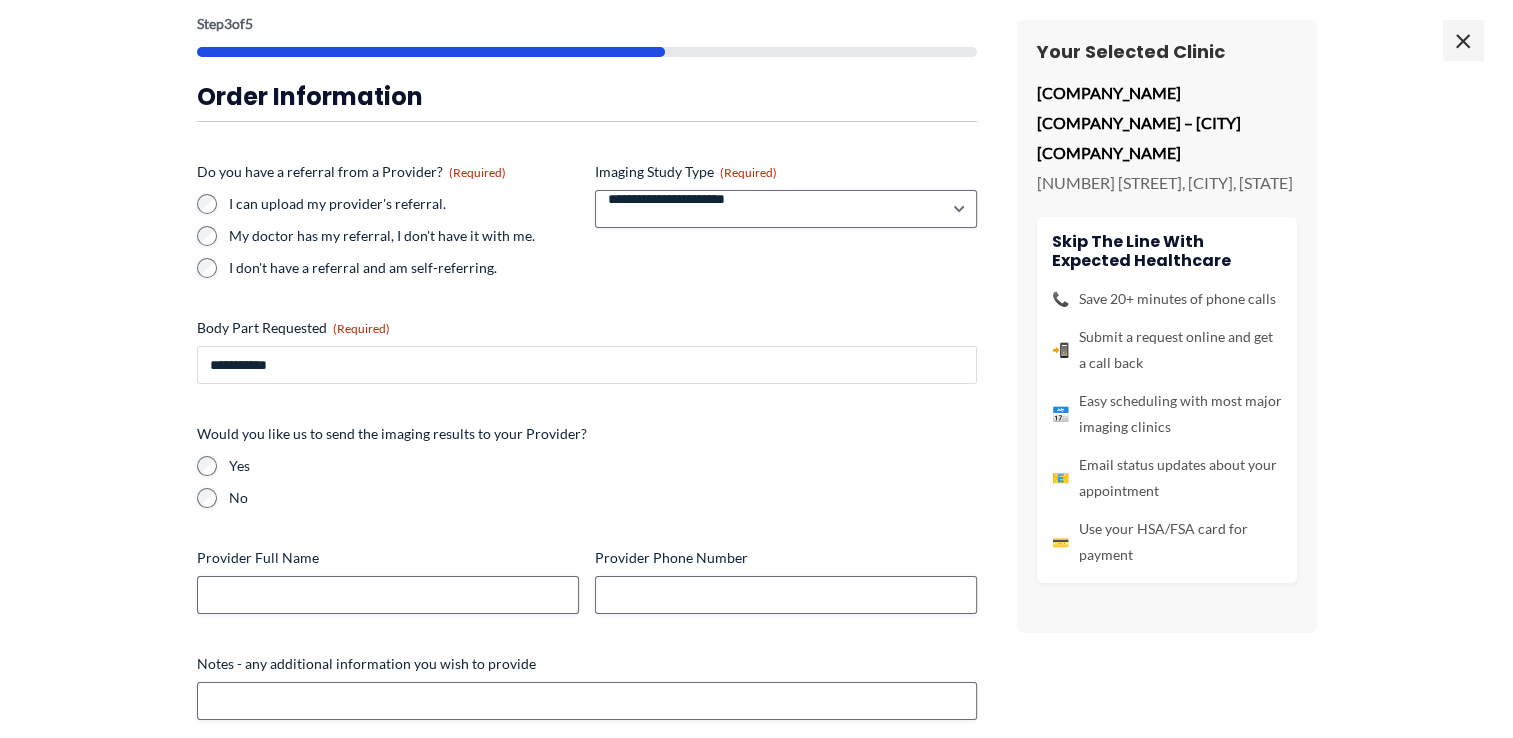 type on "**********" 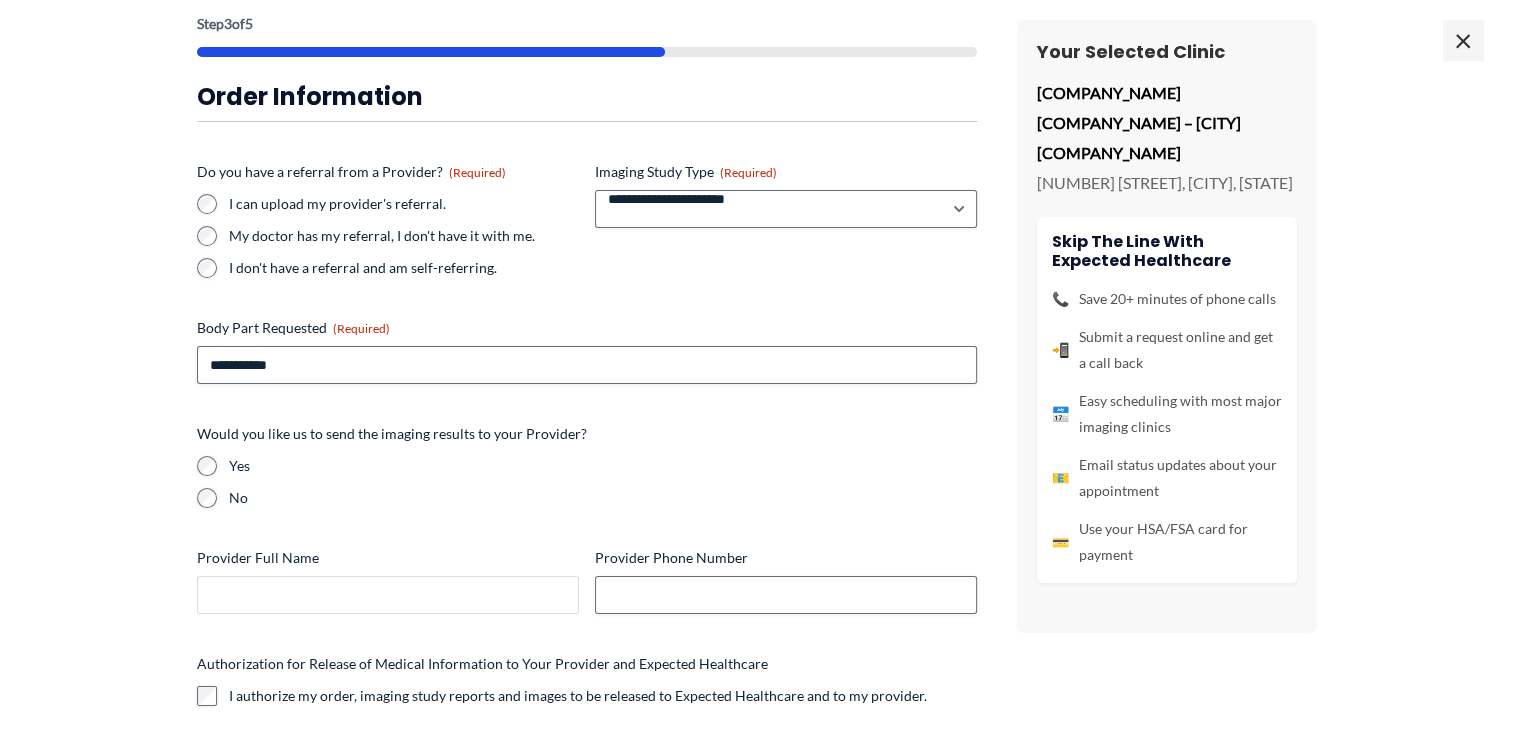 click on "Provider Full Name" at bounding box center (388, 595) 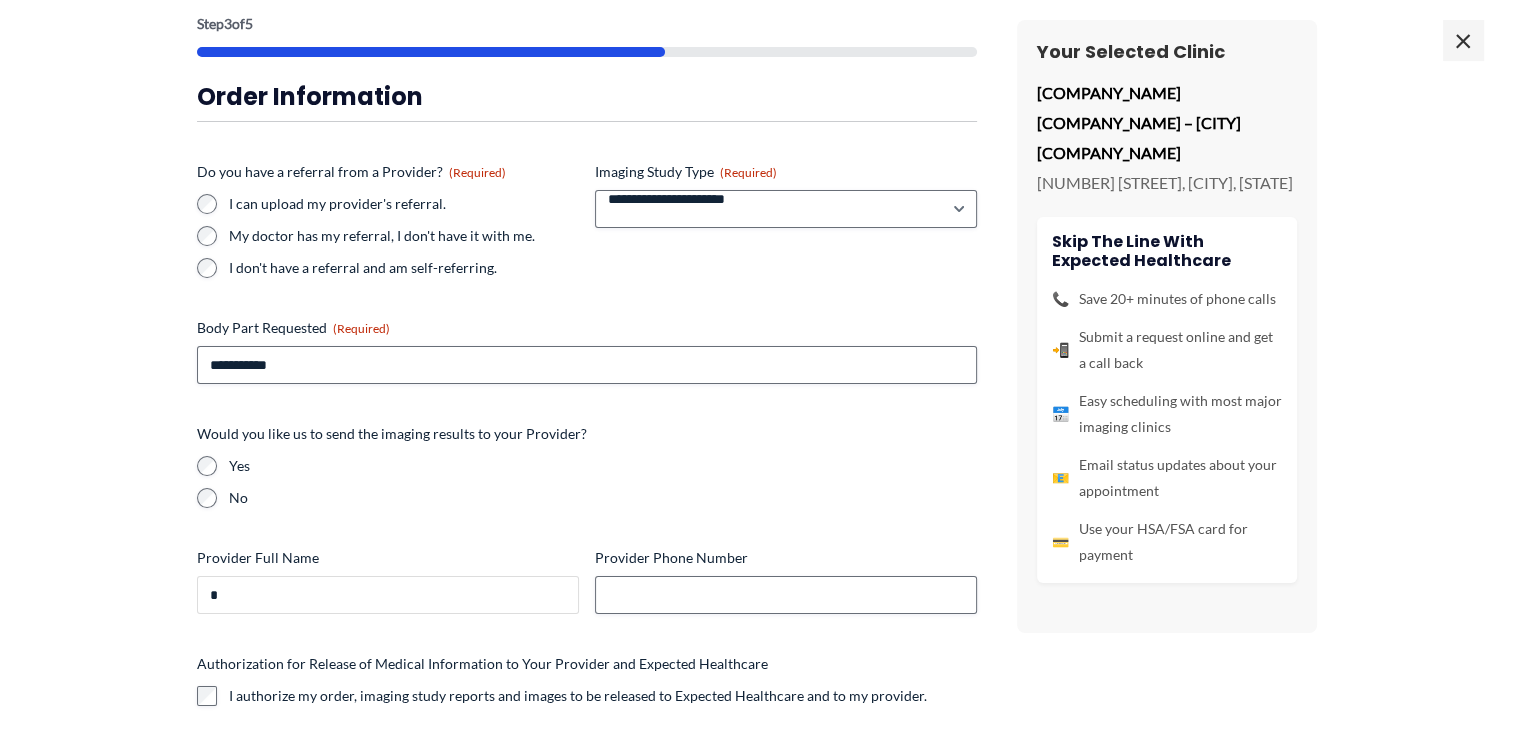 click on "*" at bounding box center [388, 595] 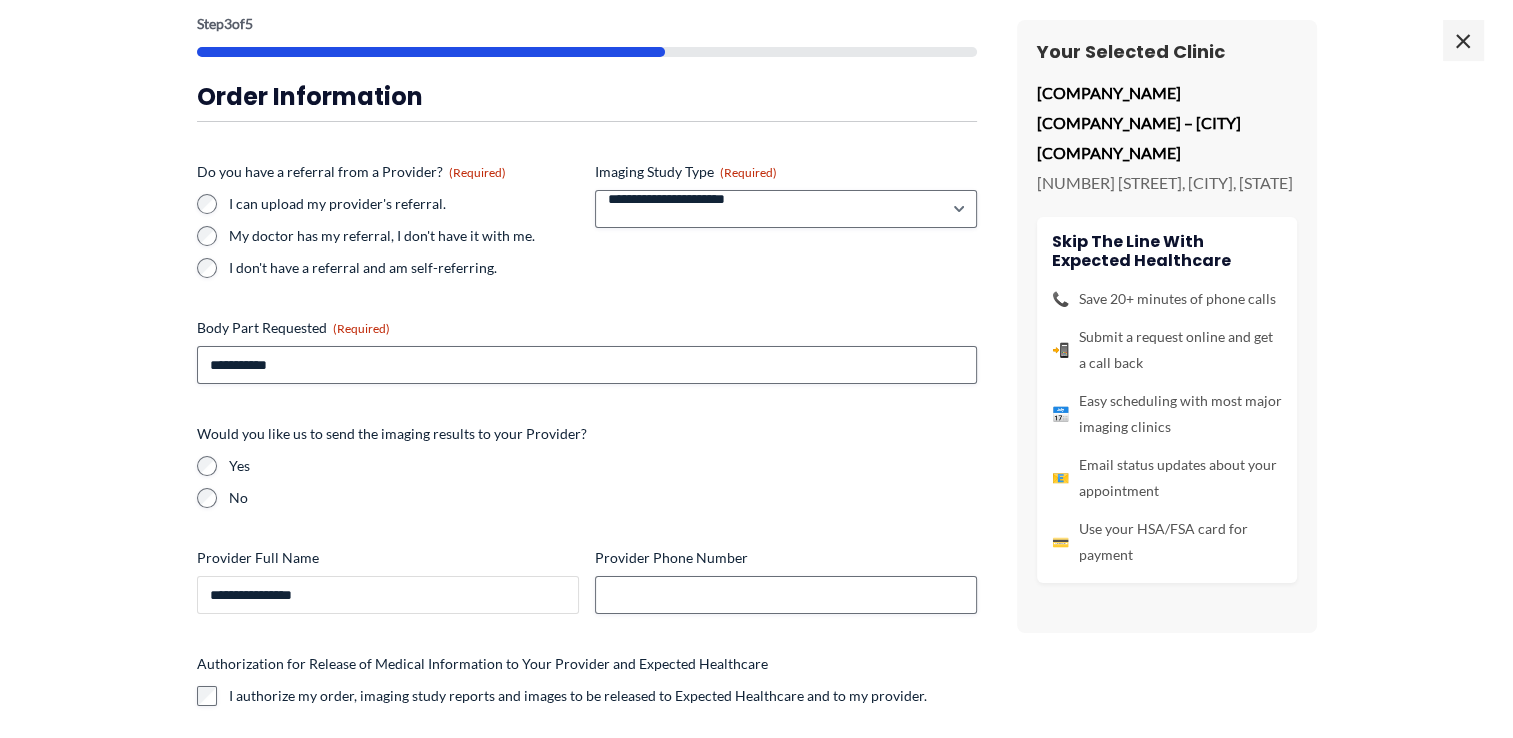 type on "**********" 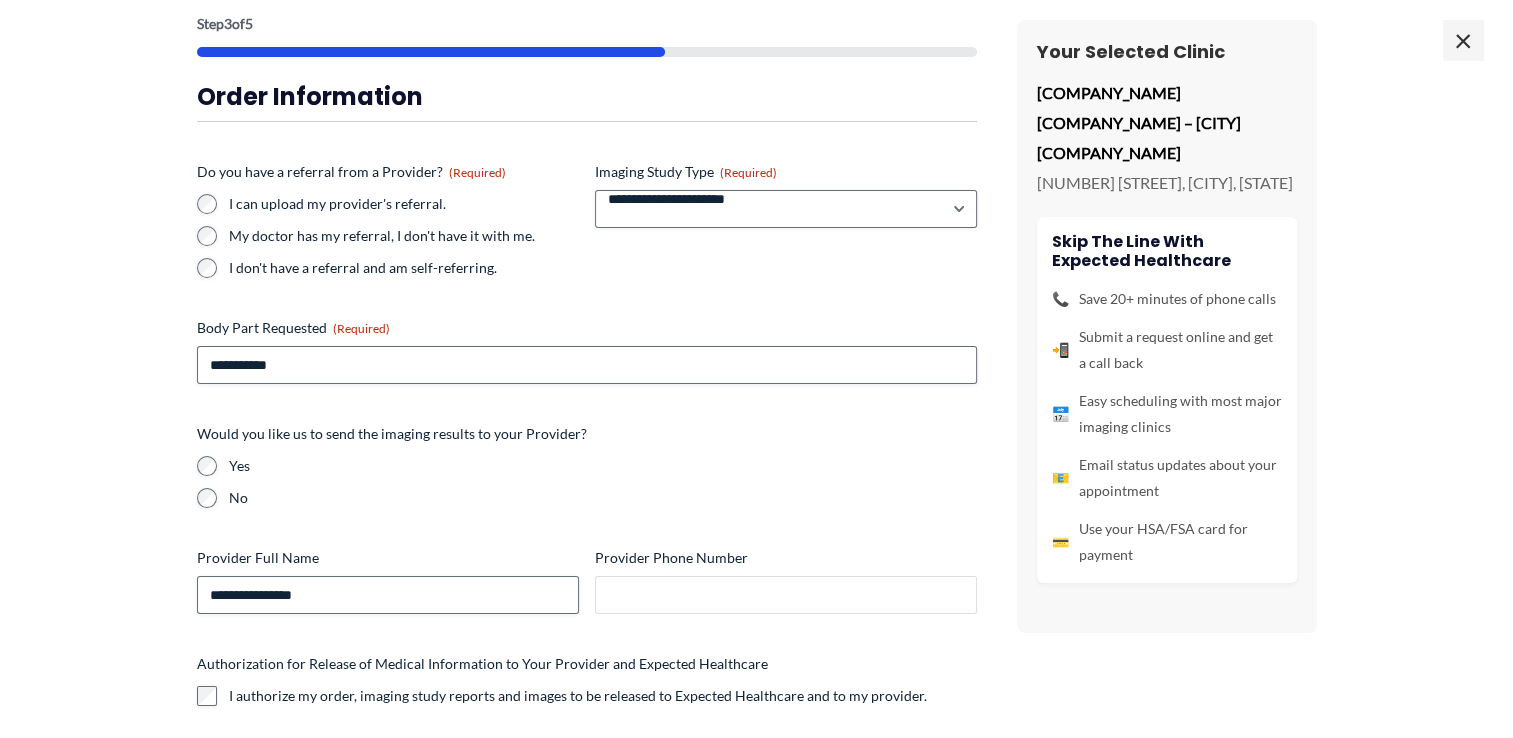 type on "**********" 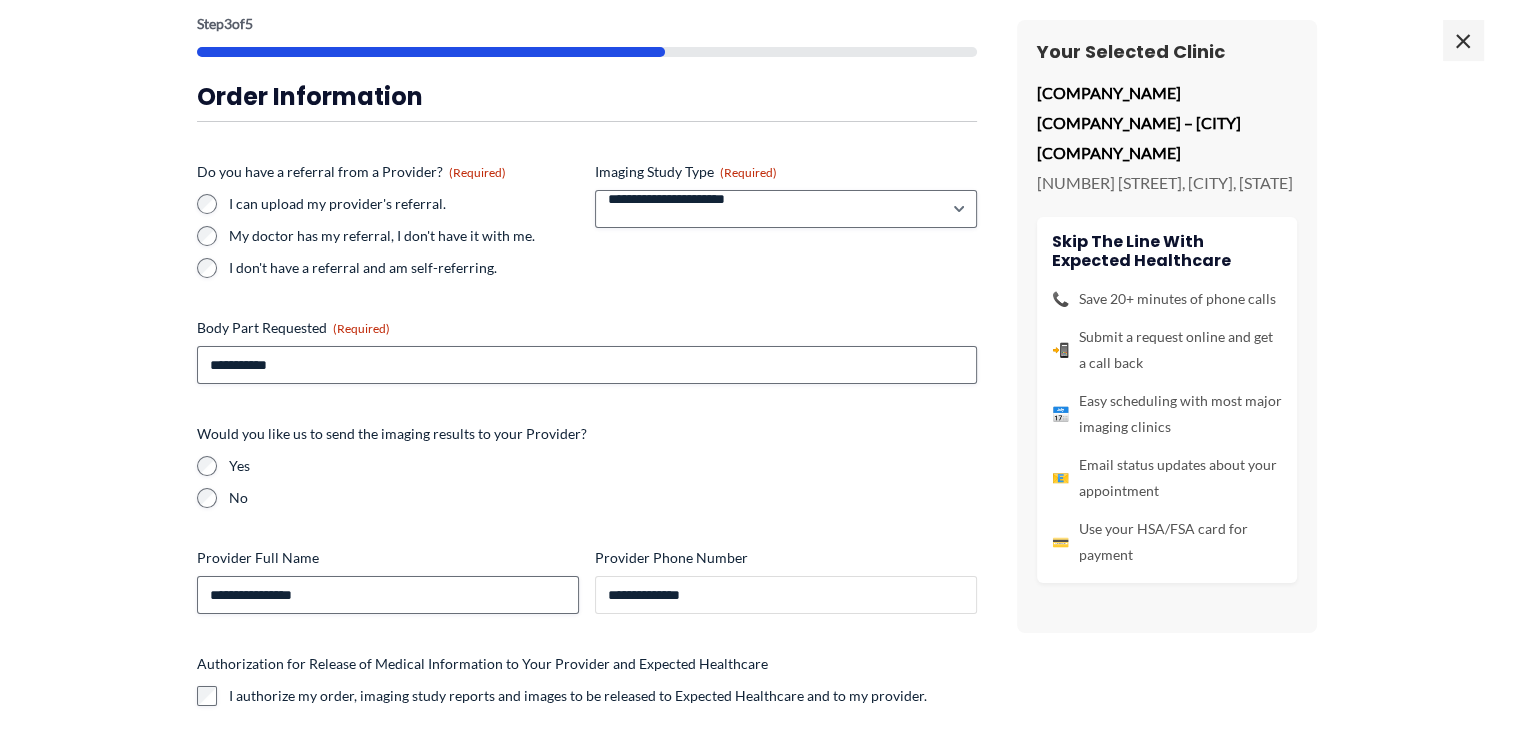 click on "**********" at bounding box center (786, 595) 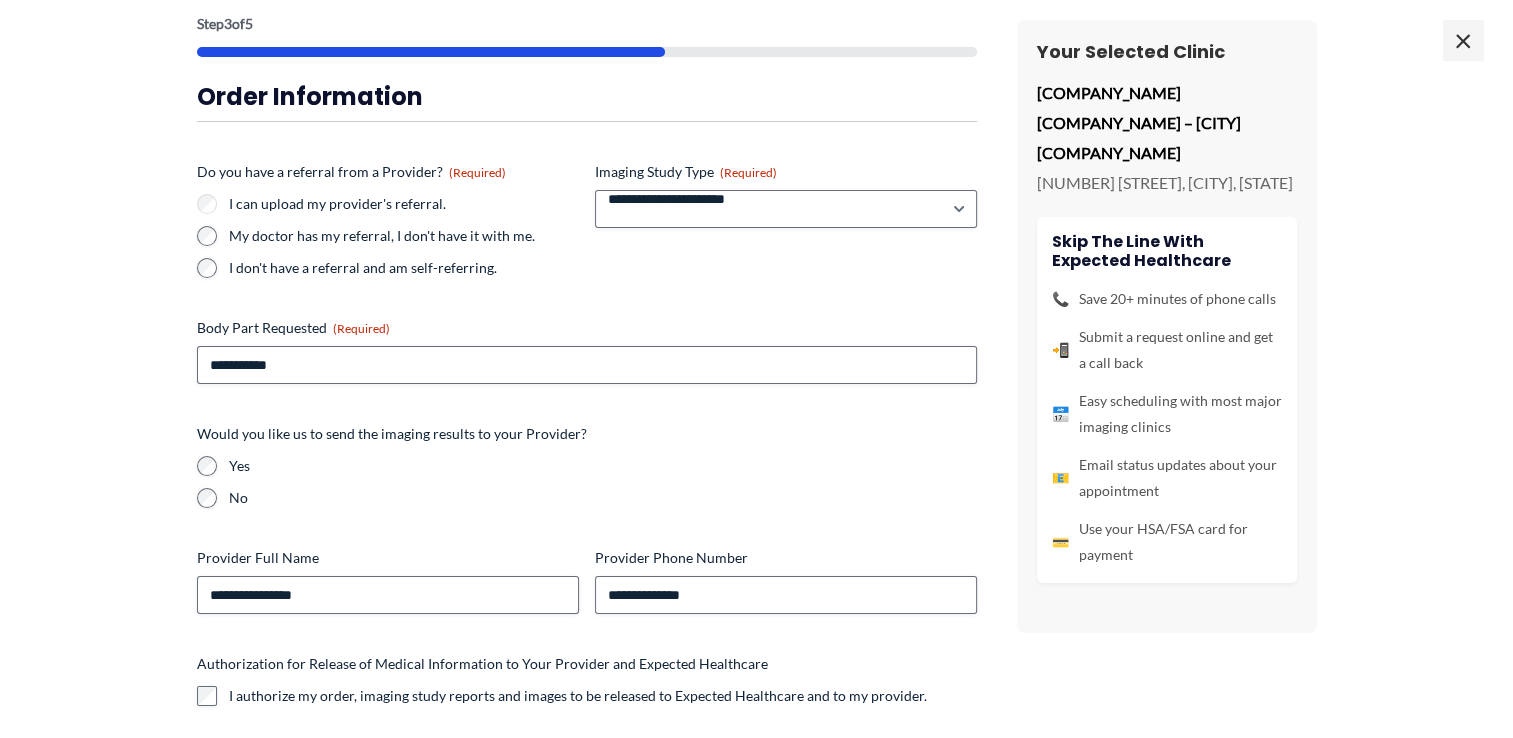 type 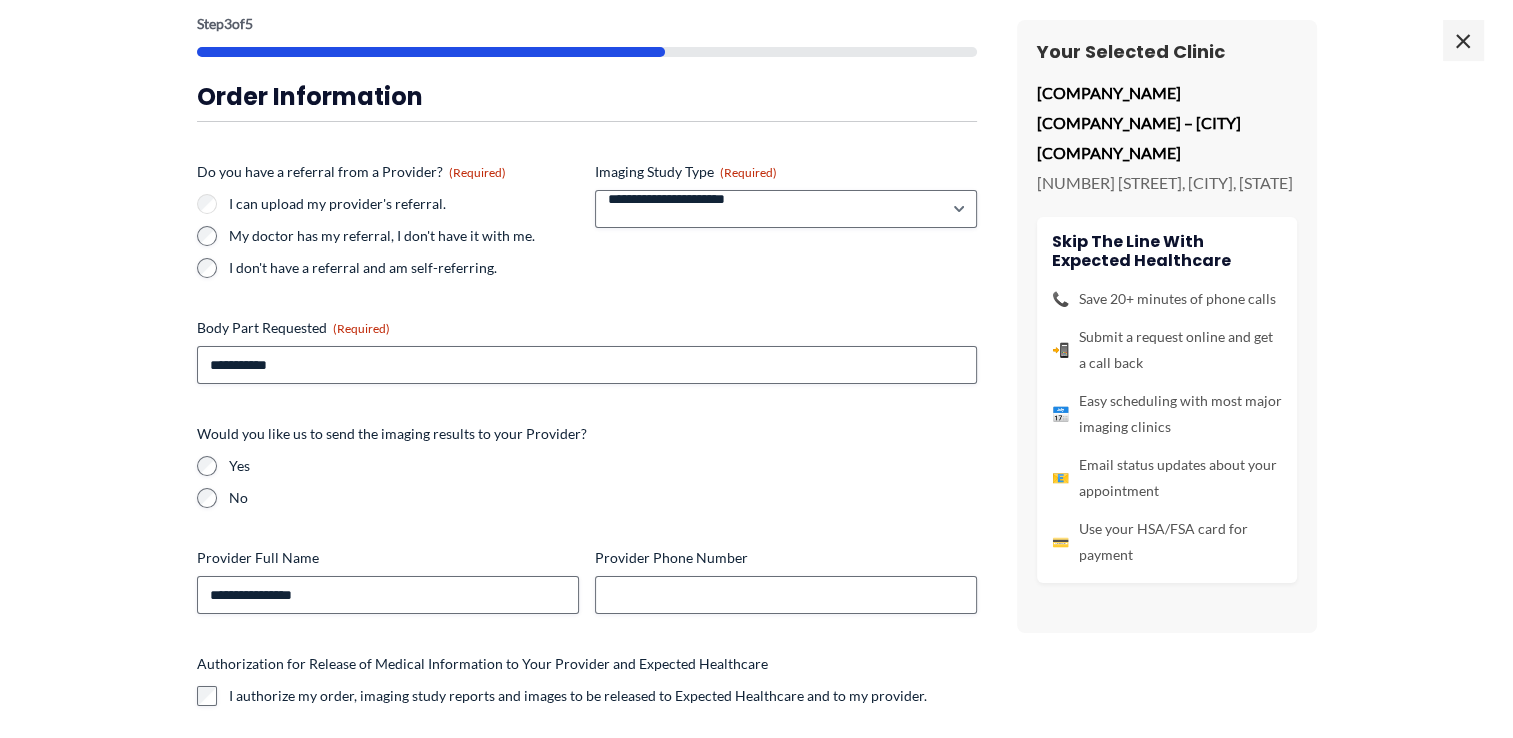 type 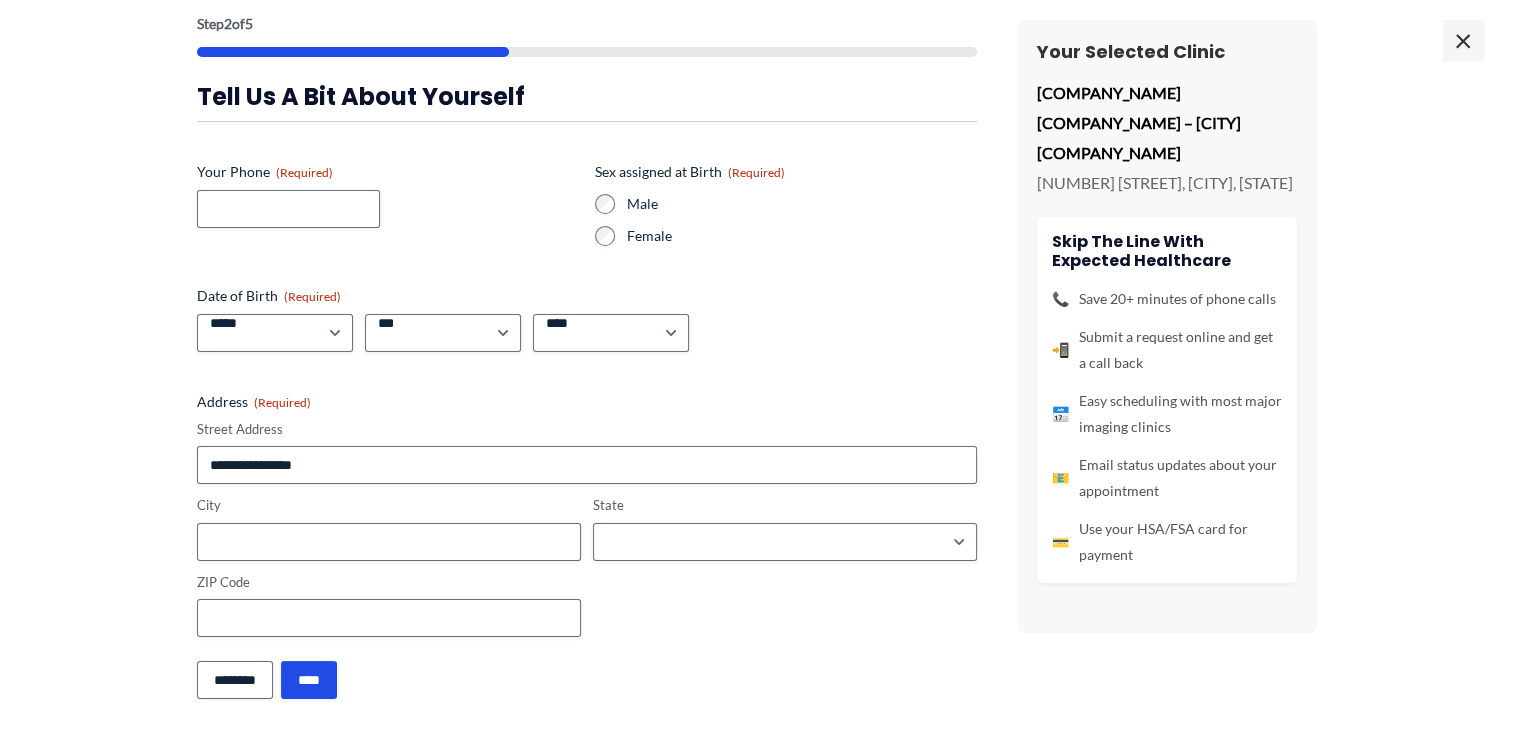 scroll, scrollTop: 0, scrollLeft: 0, axis: both 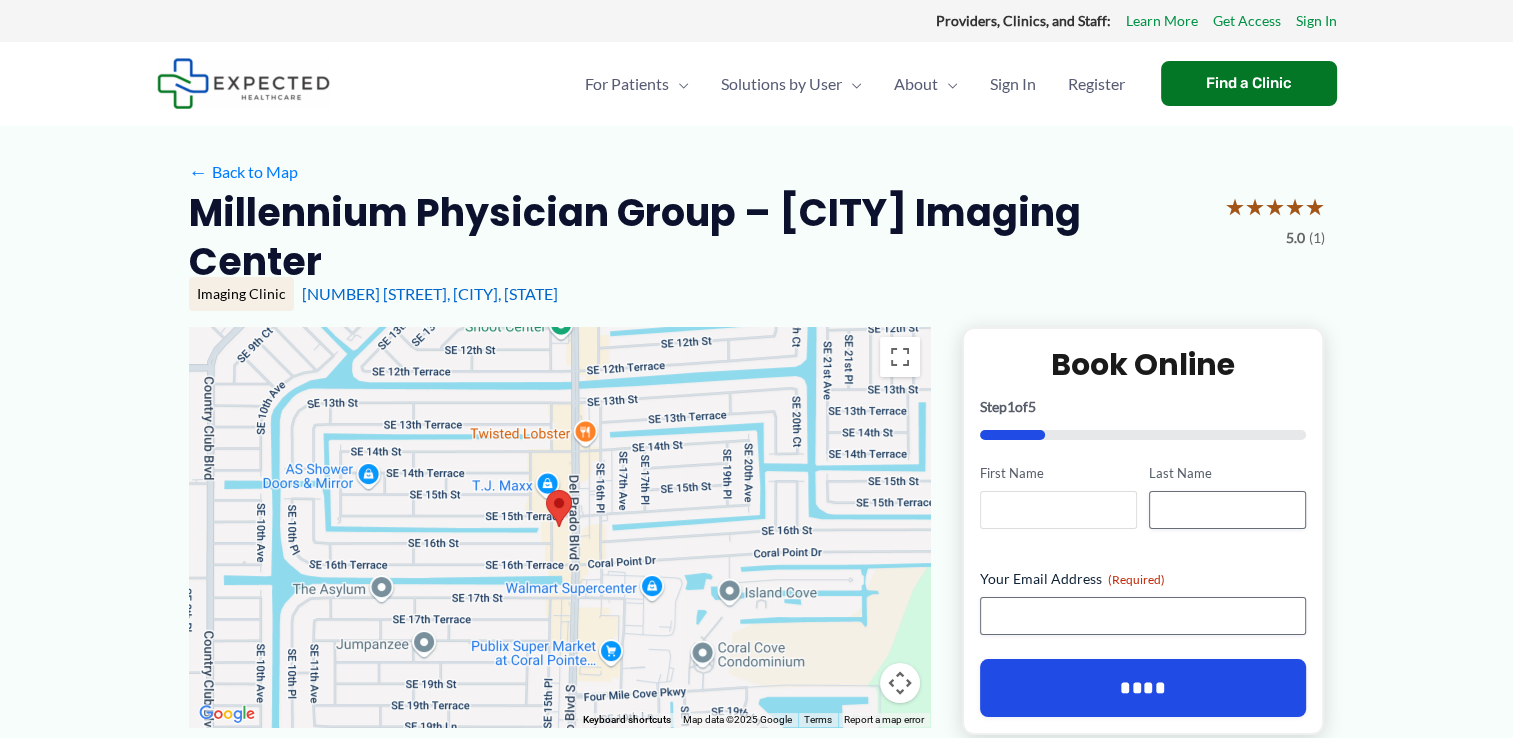 click on "First Name" at bounding box center (1058, 510) 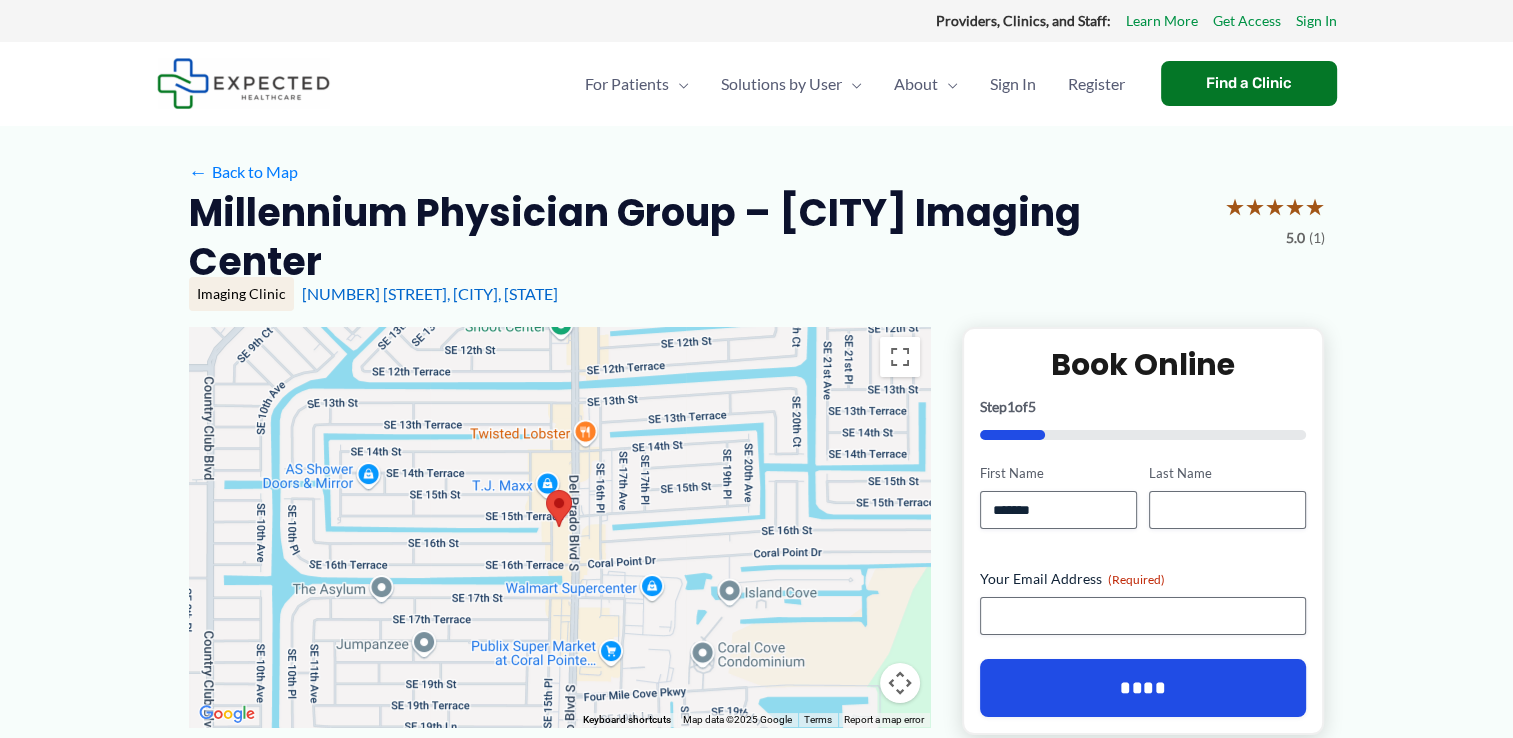 type on "*******" 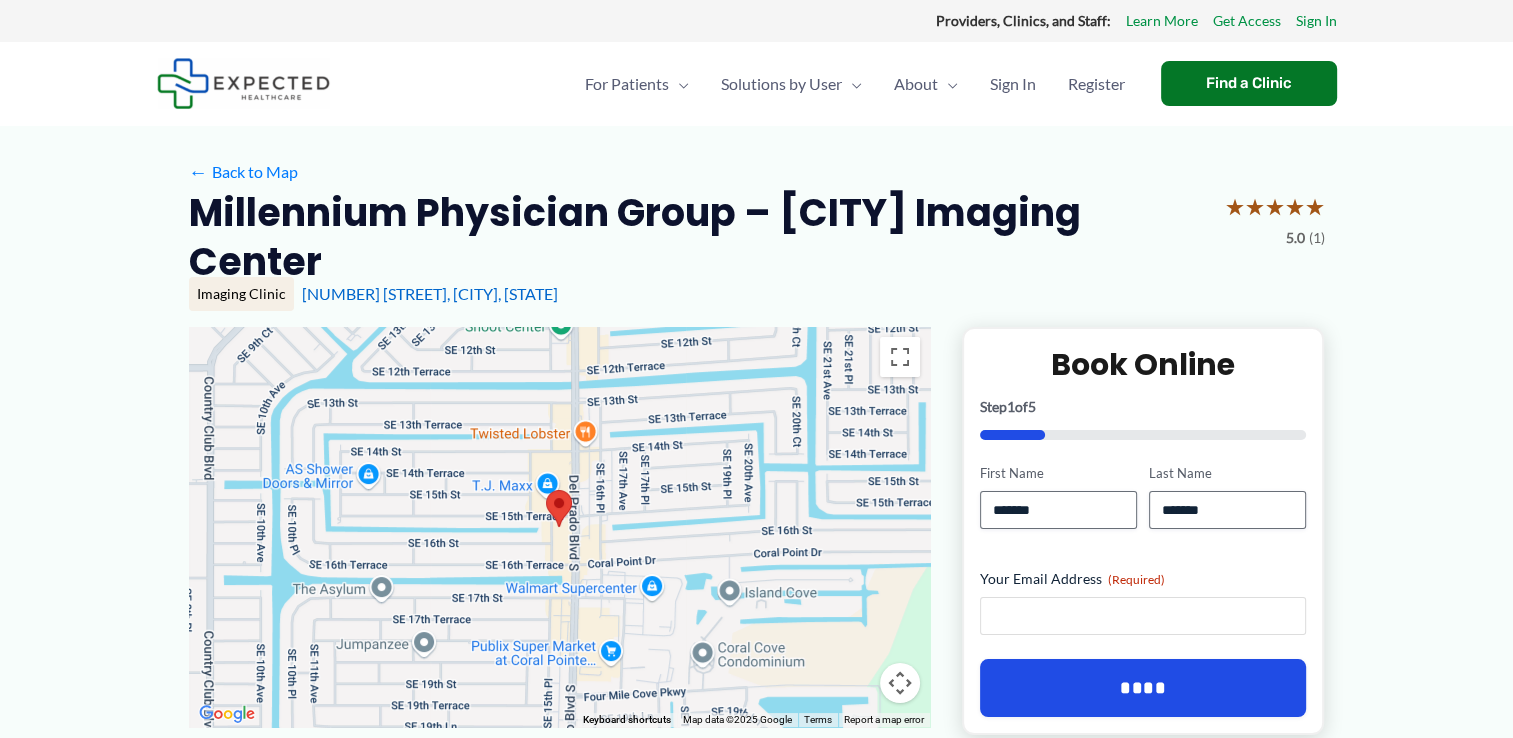 click on "Your Email Address (Required)" at bounding box center [1143, 616] 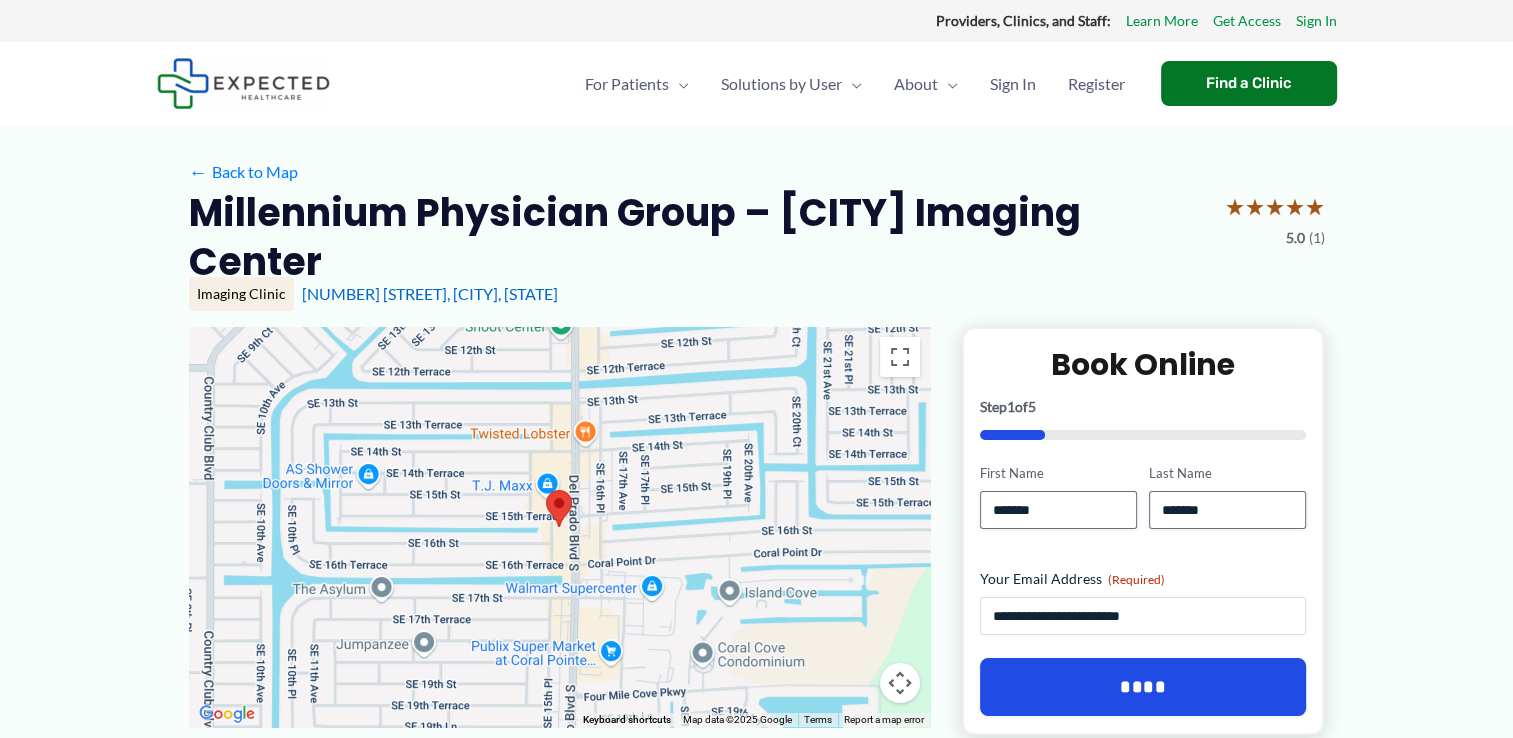 type on "**********" 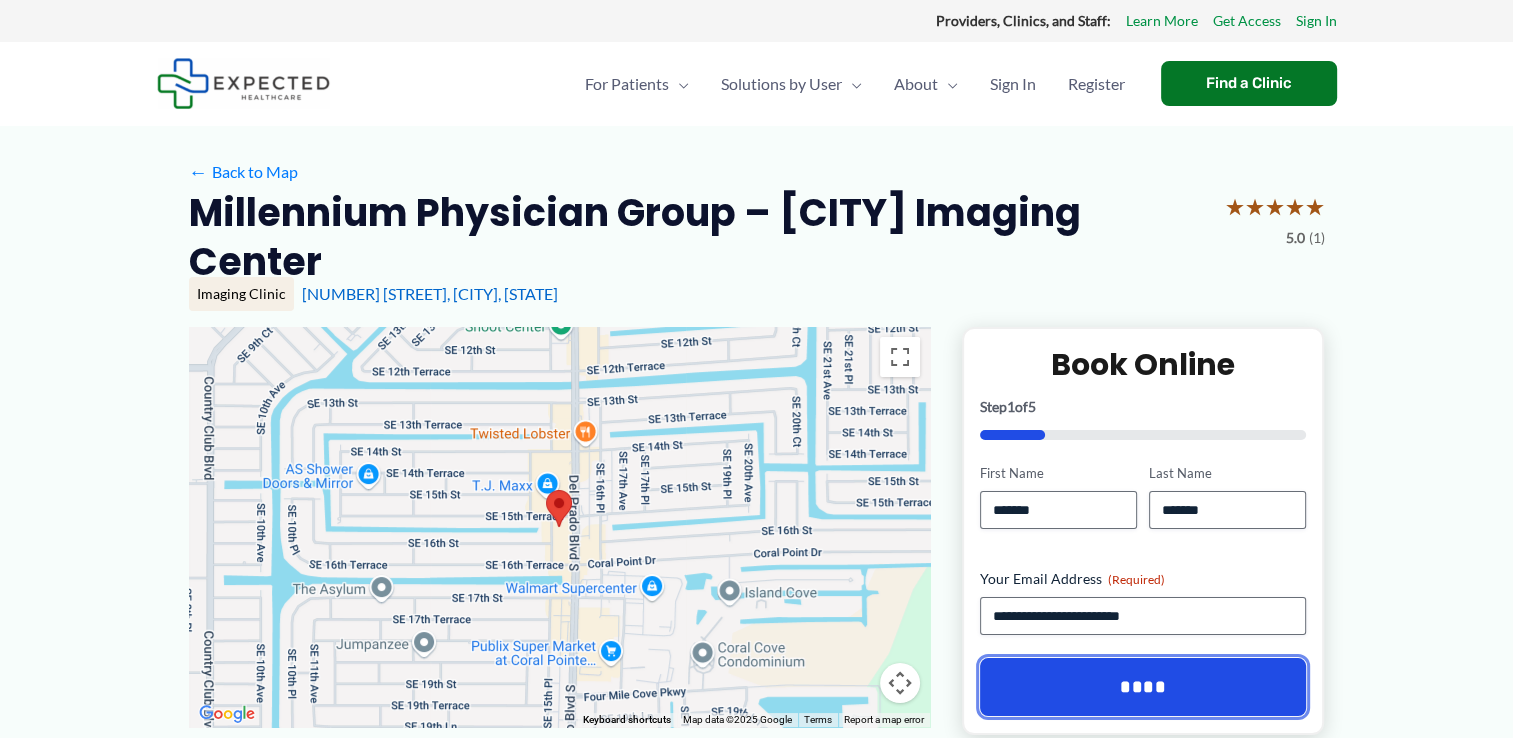 click on "****" at bounding box center [1143, 687] 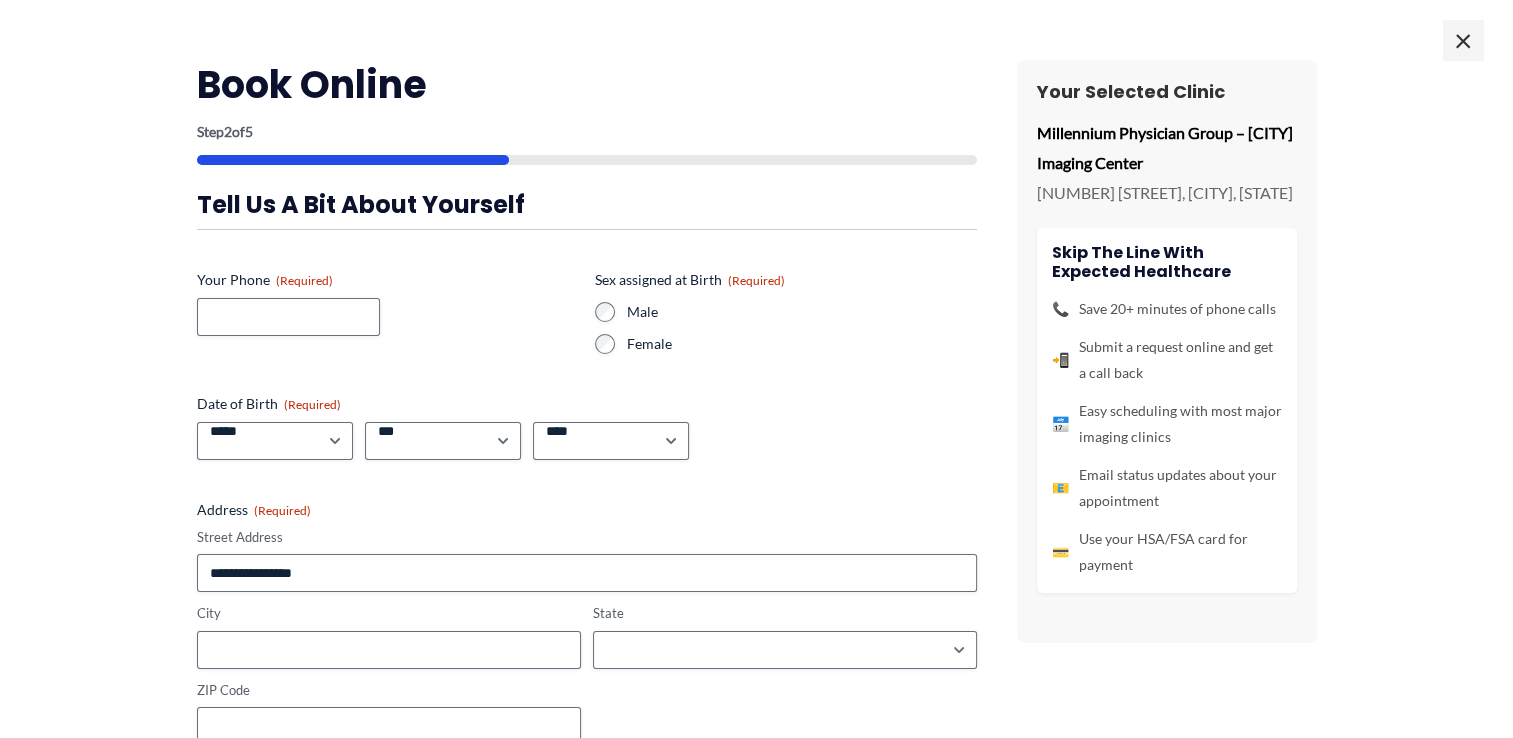 scroll, scrollTop: 0, scrollLeft: 0, axis: both 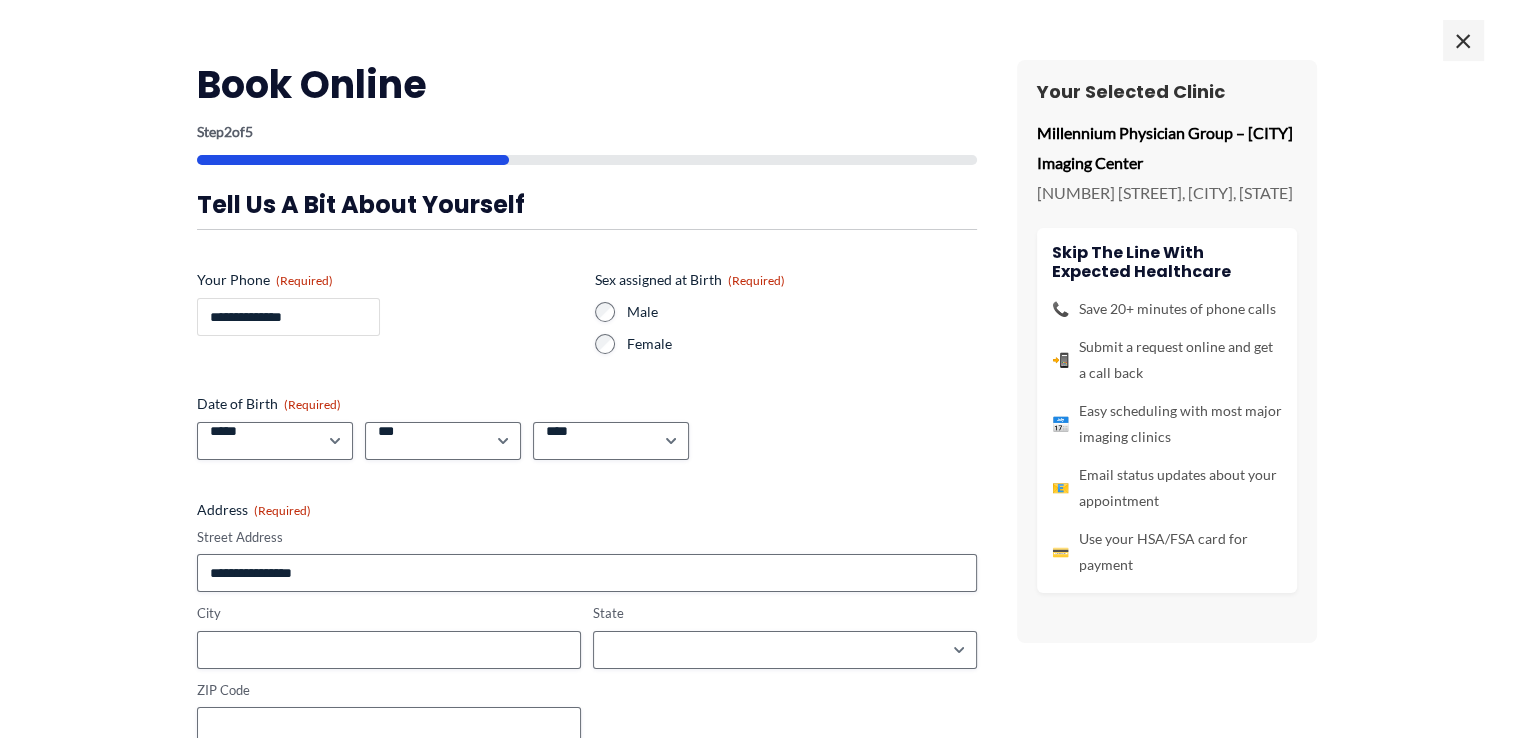click on "**********" at bounding box center [288, 317] 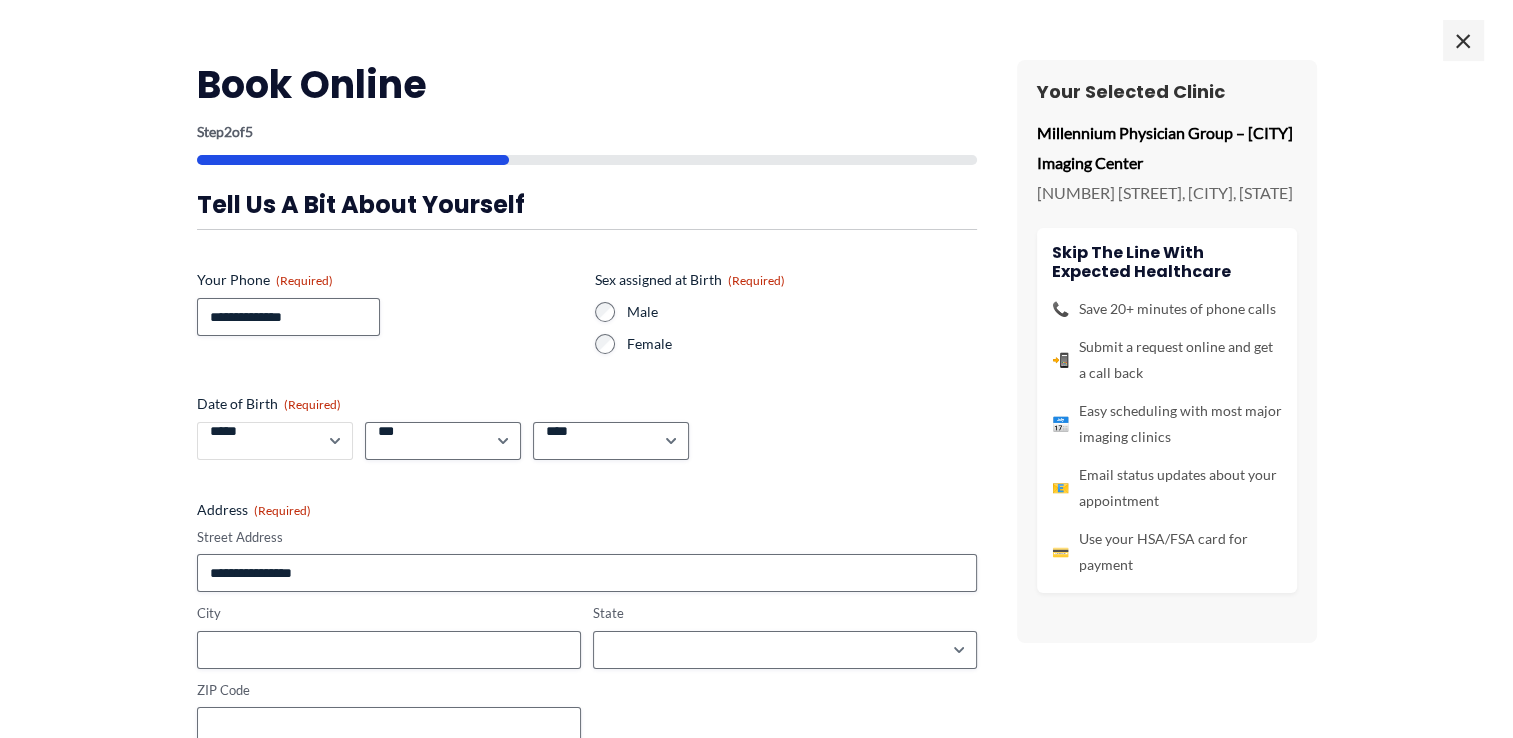 click on "***** * * * * * * * * * ** ** **" at bounding box center (275, 441) 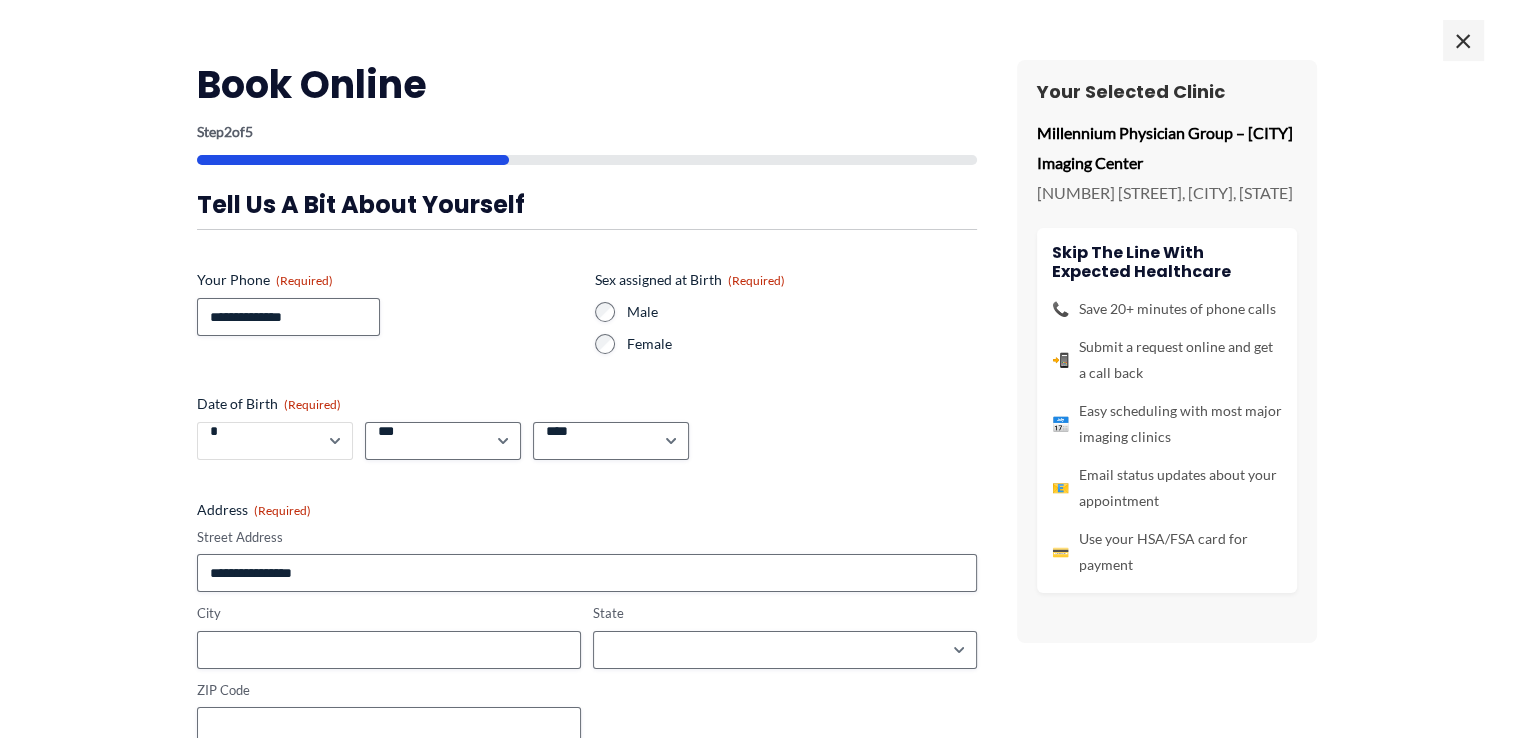 click on "***** * * * * * * * * * ** ** **" at bounding box center (275, 441) 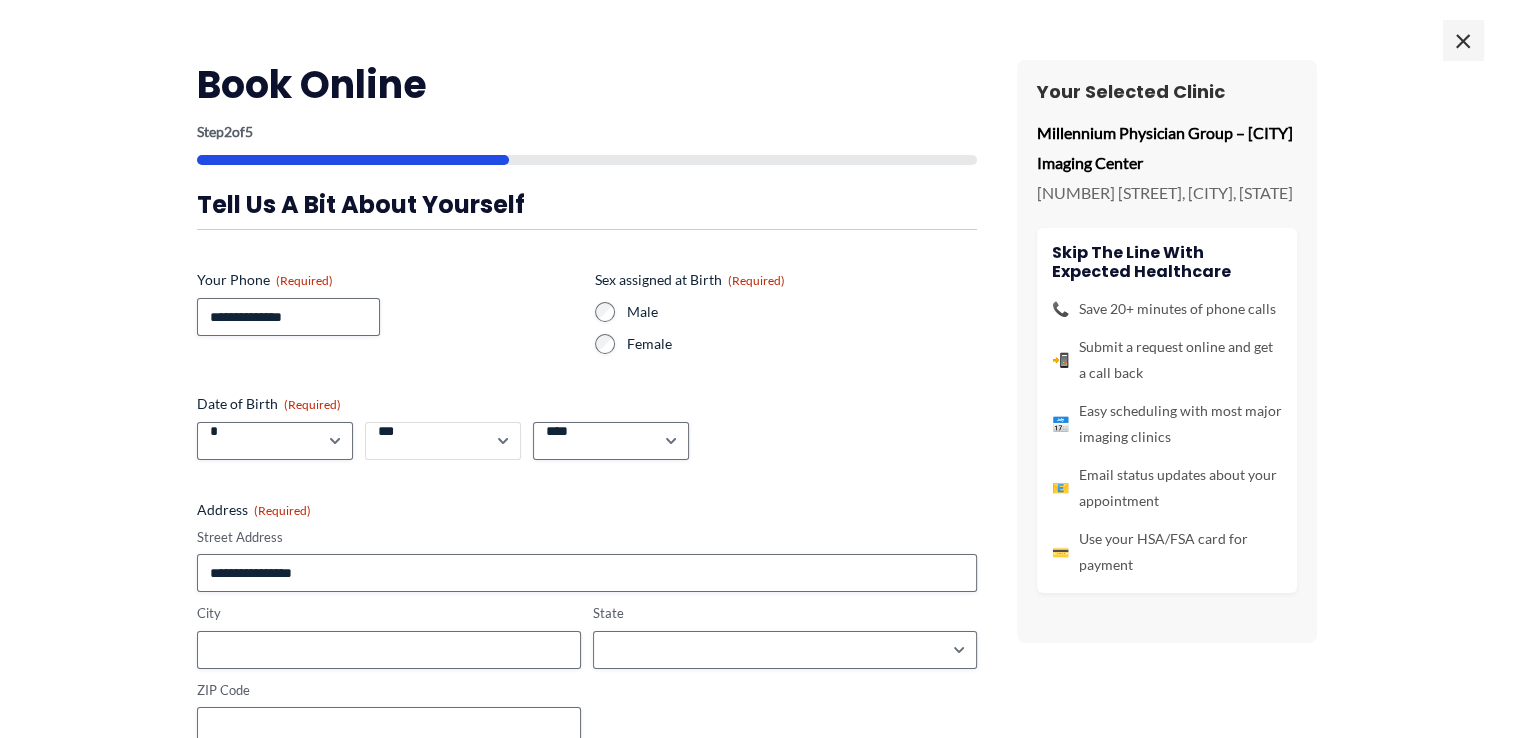click on "*** * * * * * * * * * ** ** ** ** ** ** ** ** ** ** ** ** ** ** ** ** ** ** ** ** ** **" at bounding box center [443, 441] 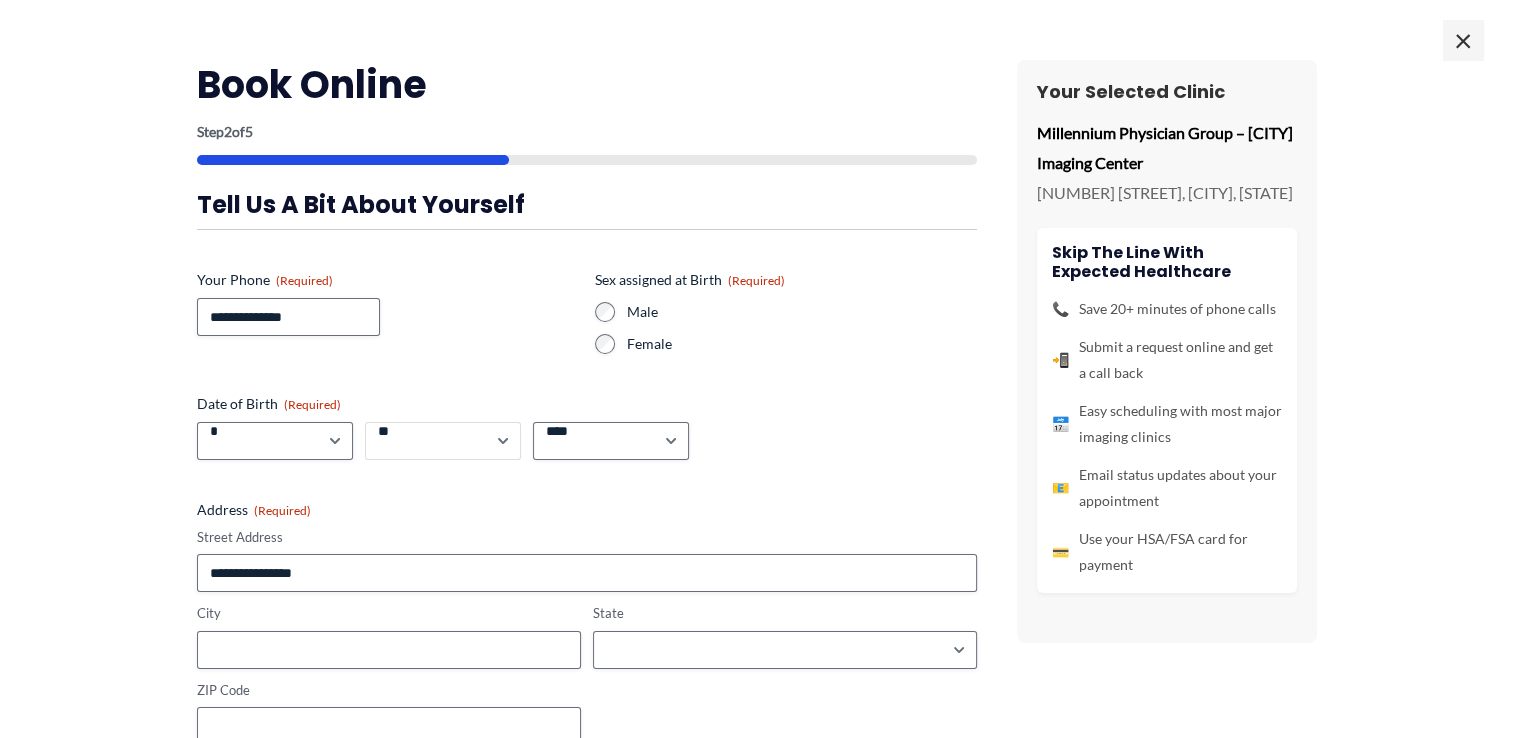 click on "*** * * * * * * * * * ** ** ** ** ** ** ** ** ** ** ** ** ** ** ** ** ** ** ** ** ** **" at bounding box center (443, 441) 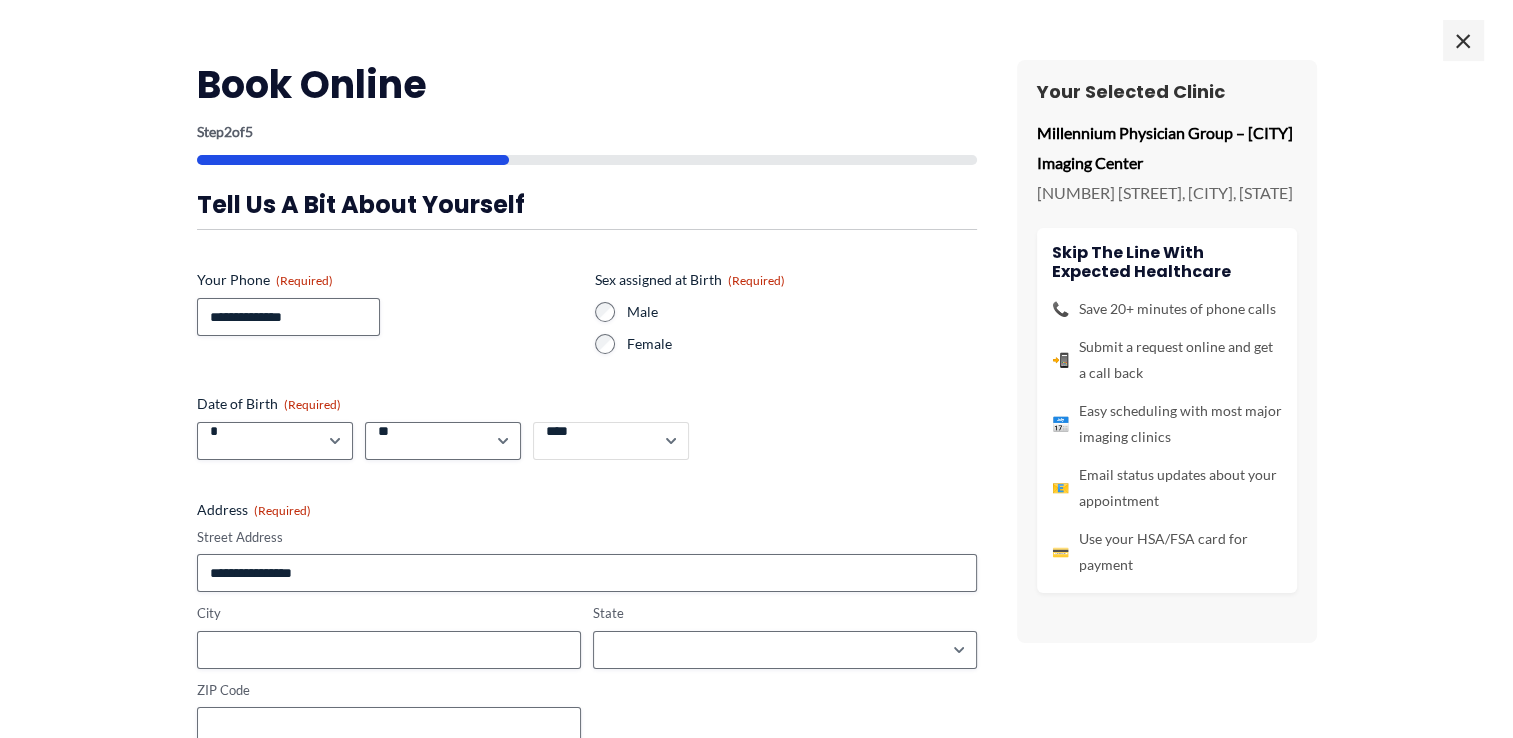 click on "**** **** **** **** **** **** **** **** **** **** **** **** **** **** **** **** **** **** **** **** **** **** **** **** **** **** **** **** **** **** **** **** **** **** **** **** **** **** **** **** **** **** **** **** **** **** **** **** **** **** **** **** **** **** **** **** **** **** **** **** **** **** **** **** **** **** **** **** **** **** **** **** **** **** **** **** **** **** **** **** **** **** **** **** **** **** **** **** **** **** **** **** **** **** **** **** **** **** **** **** **** **** **** **** **** **** **** ****" at bounding box center (611, 441) 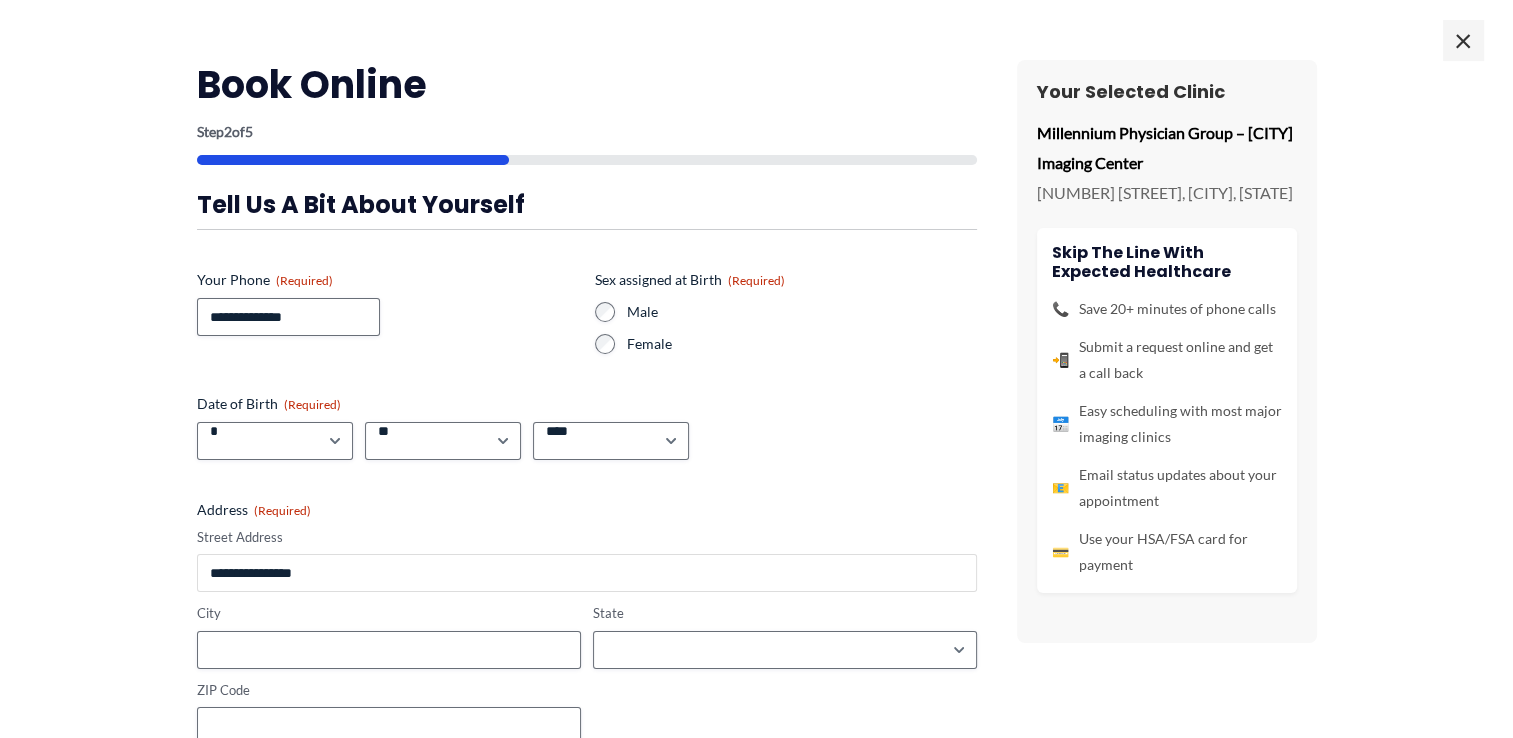 click on "Street Address" at bounding box center (587, 573) 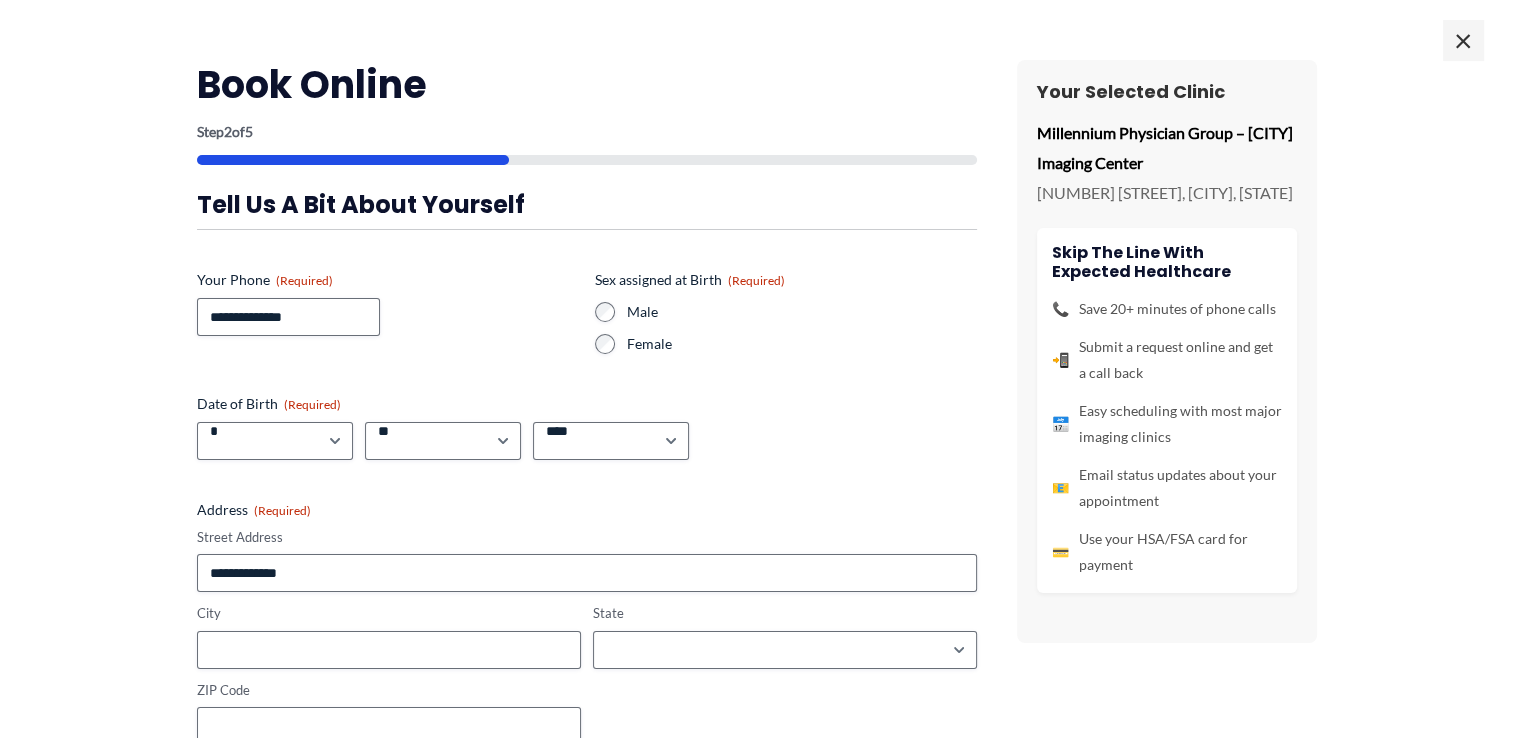 type on "**********" 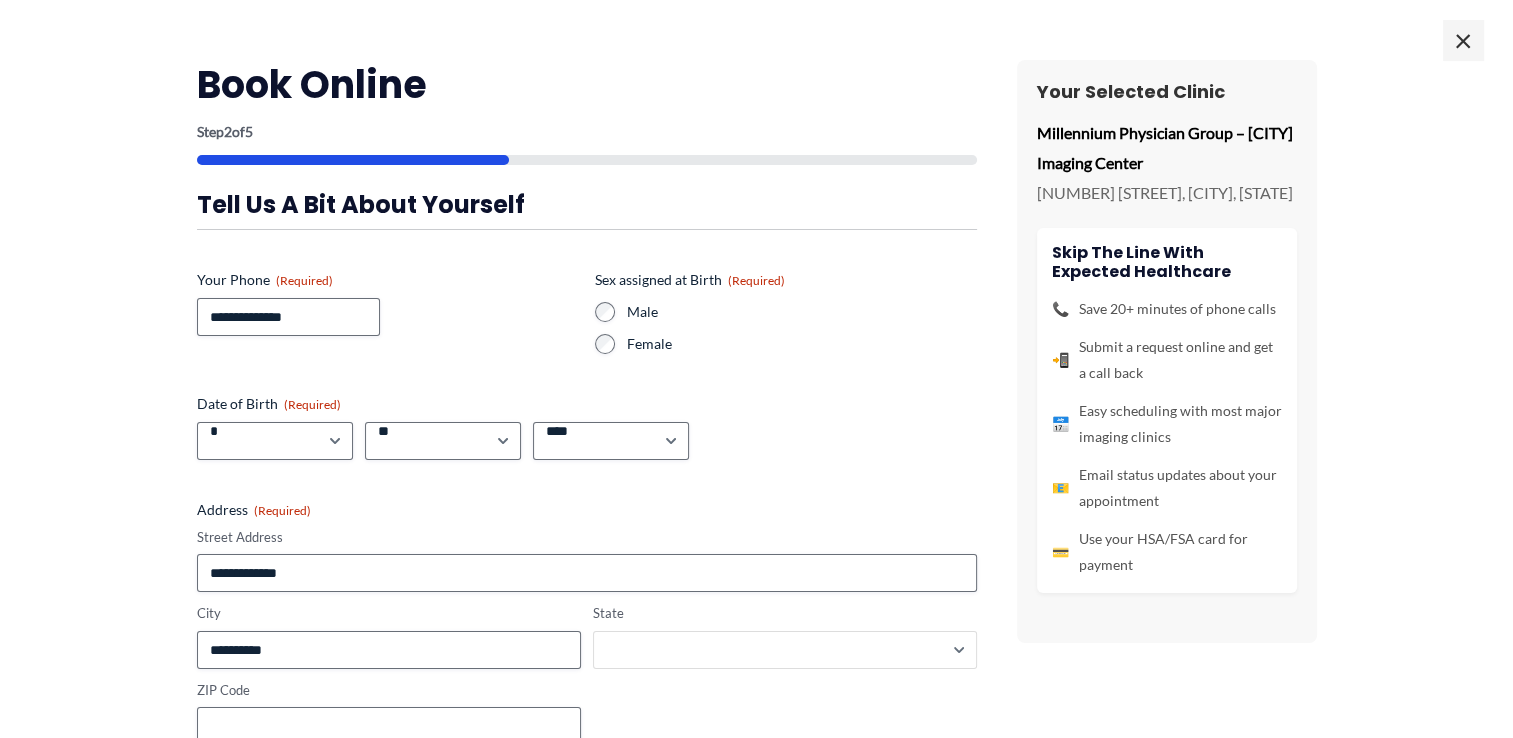 click on "**********" at bounding box center [785, 650] 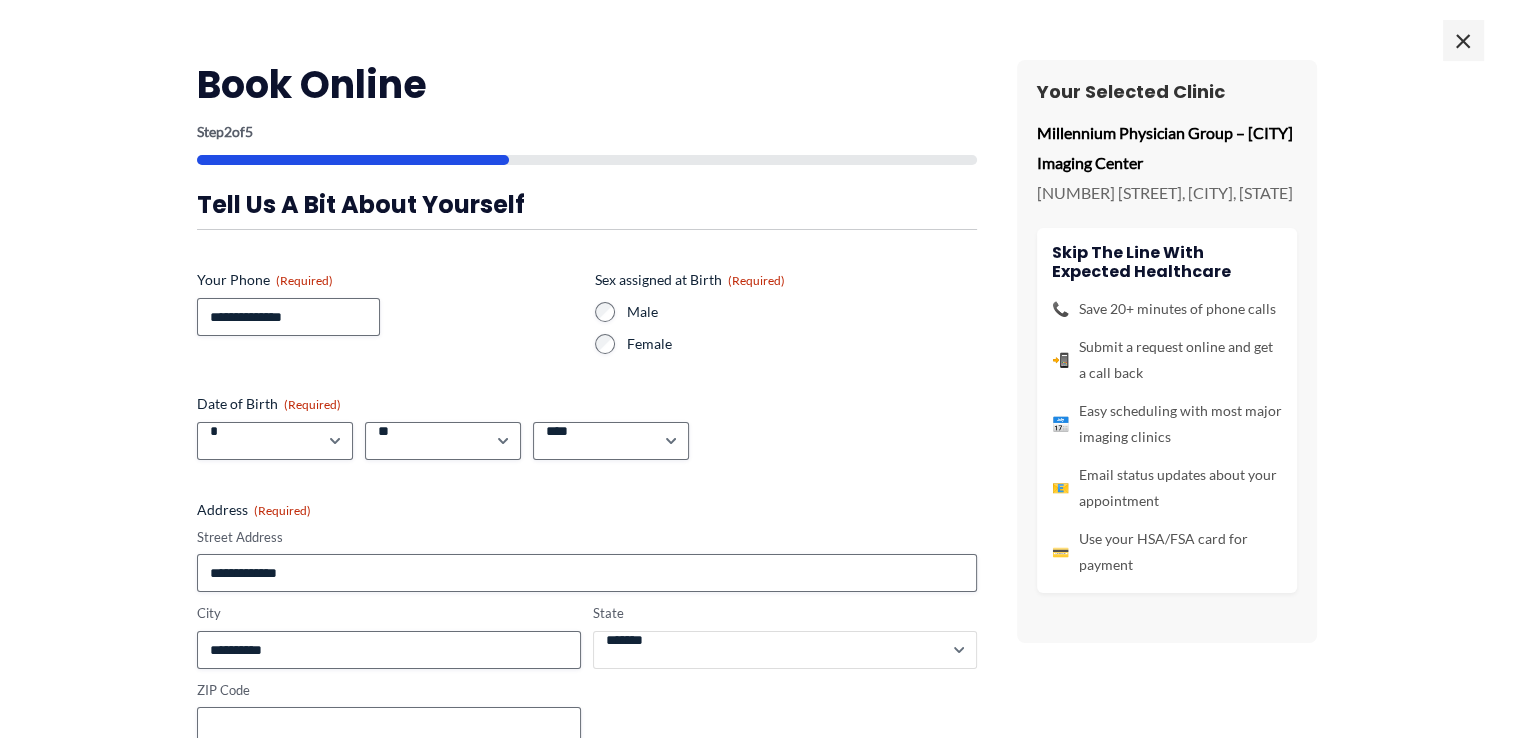 click on "**********" at bounding box center (785, 650) 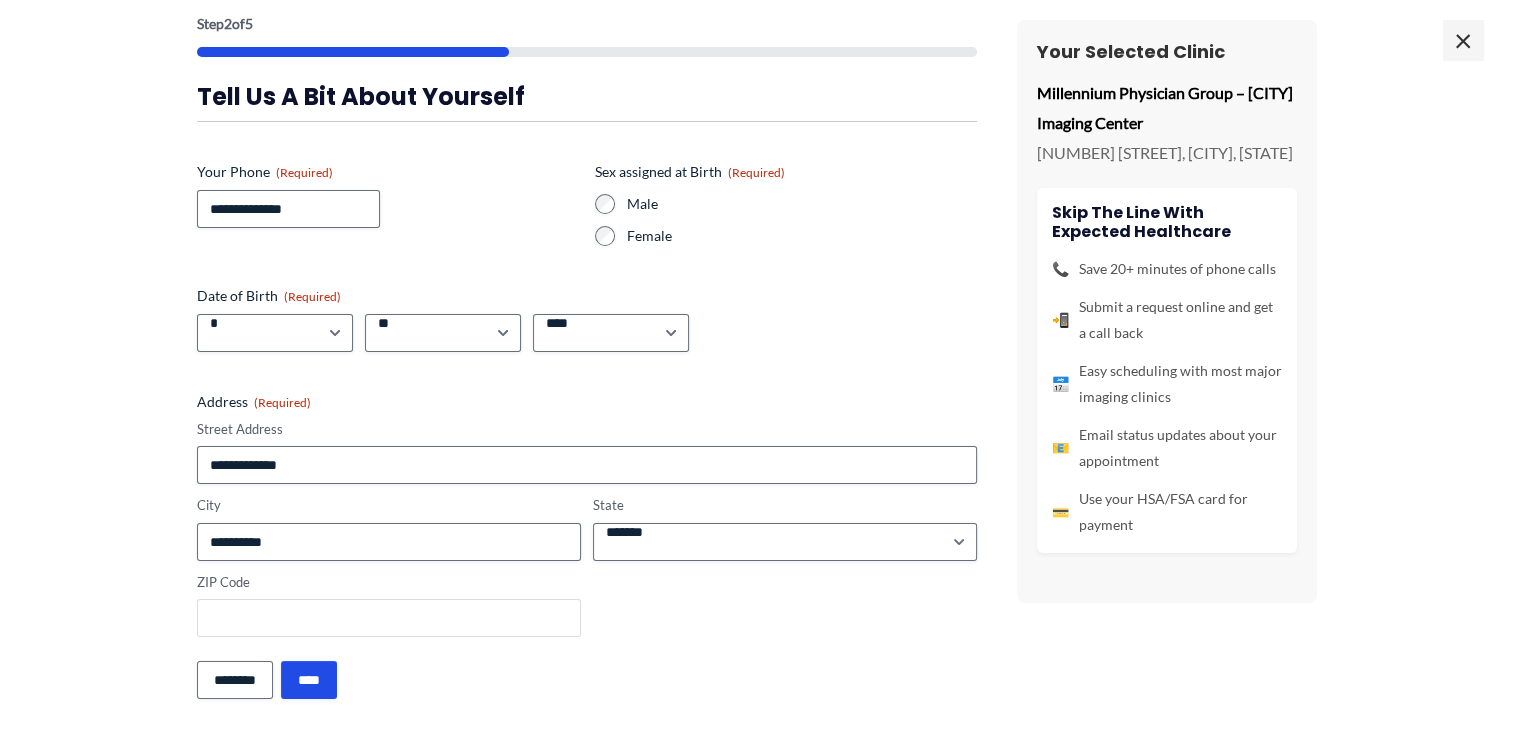 click on "ZIP Code" at bounding box center (389, 618) 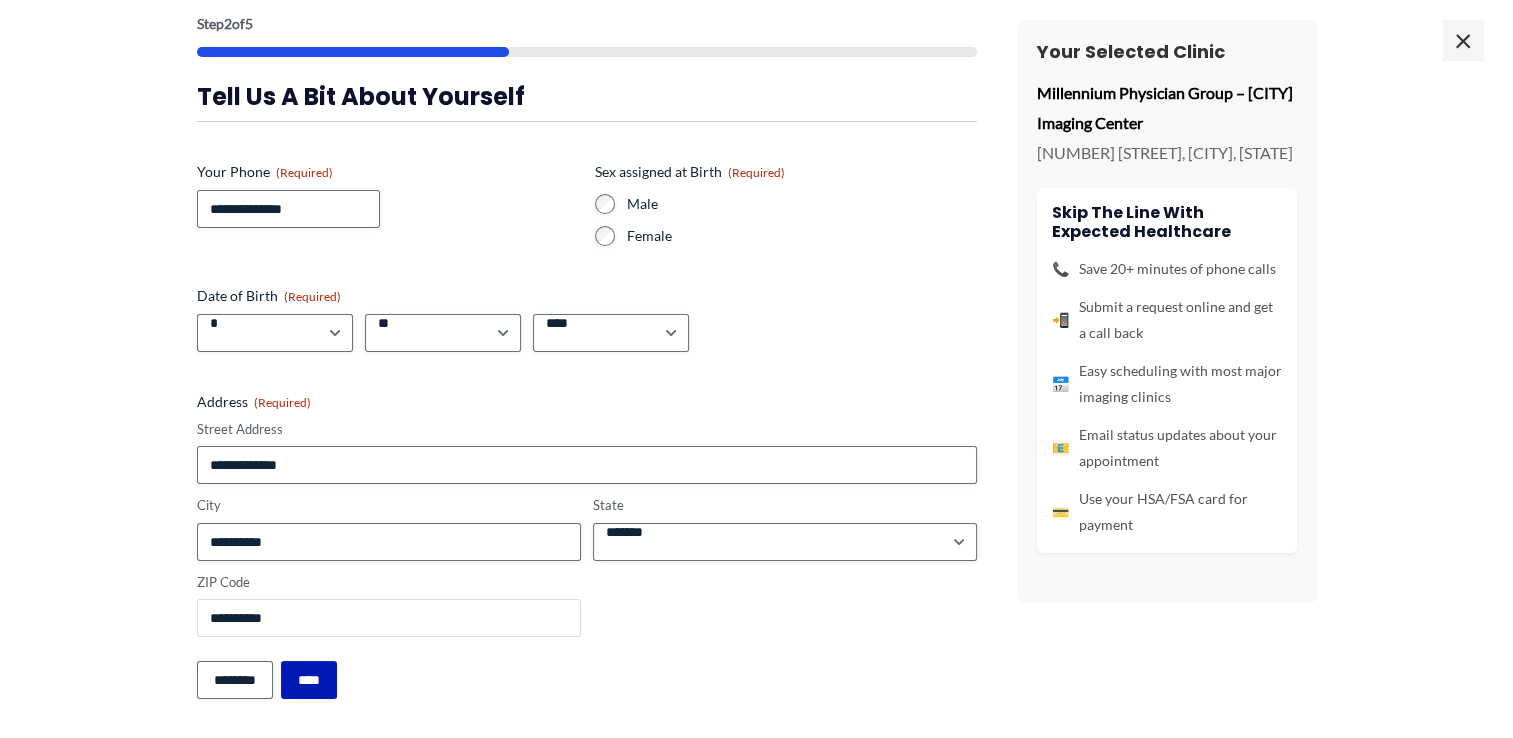 type on "**********" 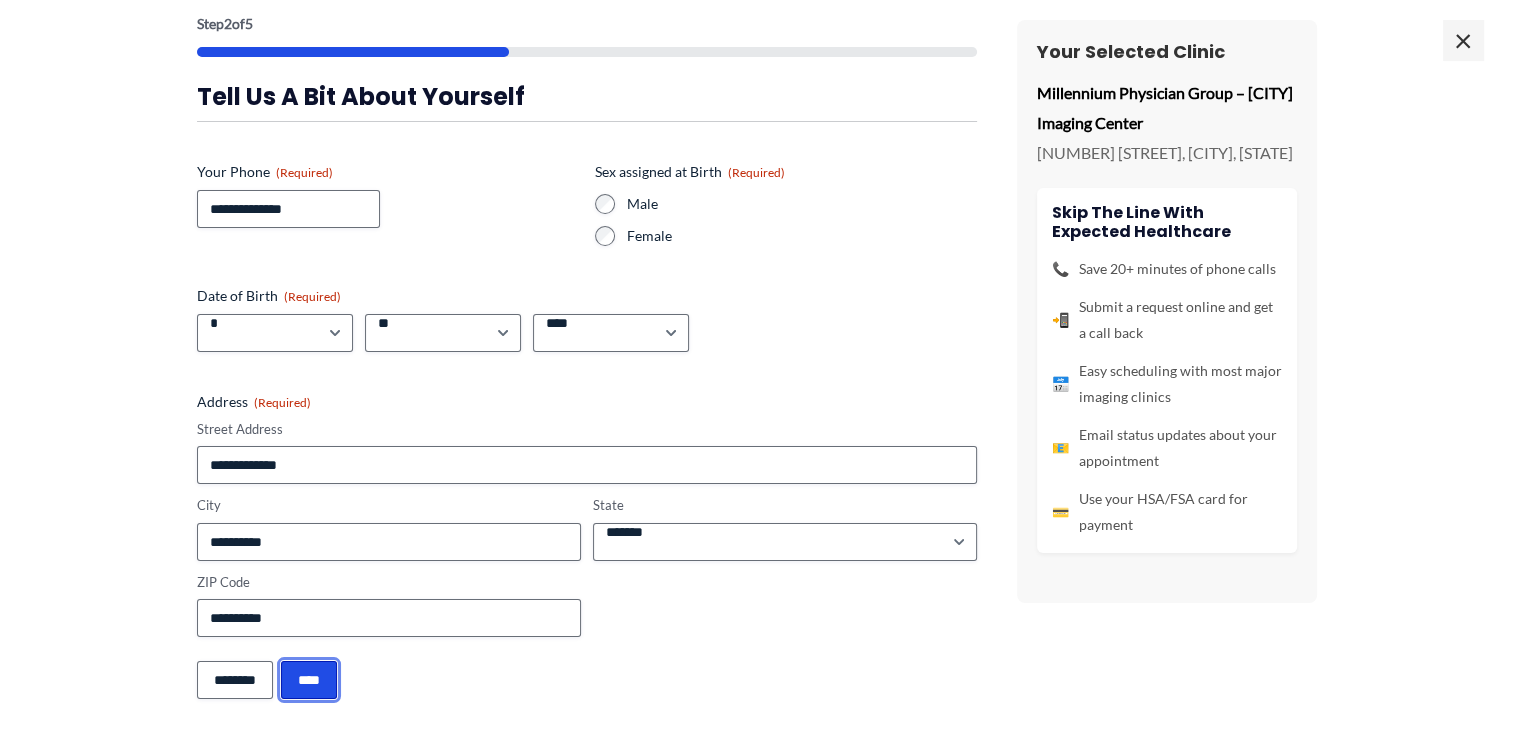 click on "****" at bounding box center (309, 680) 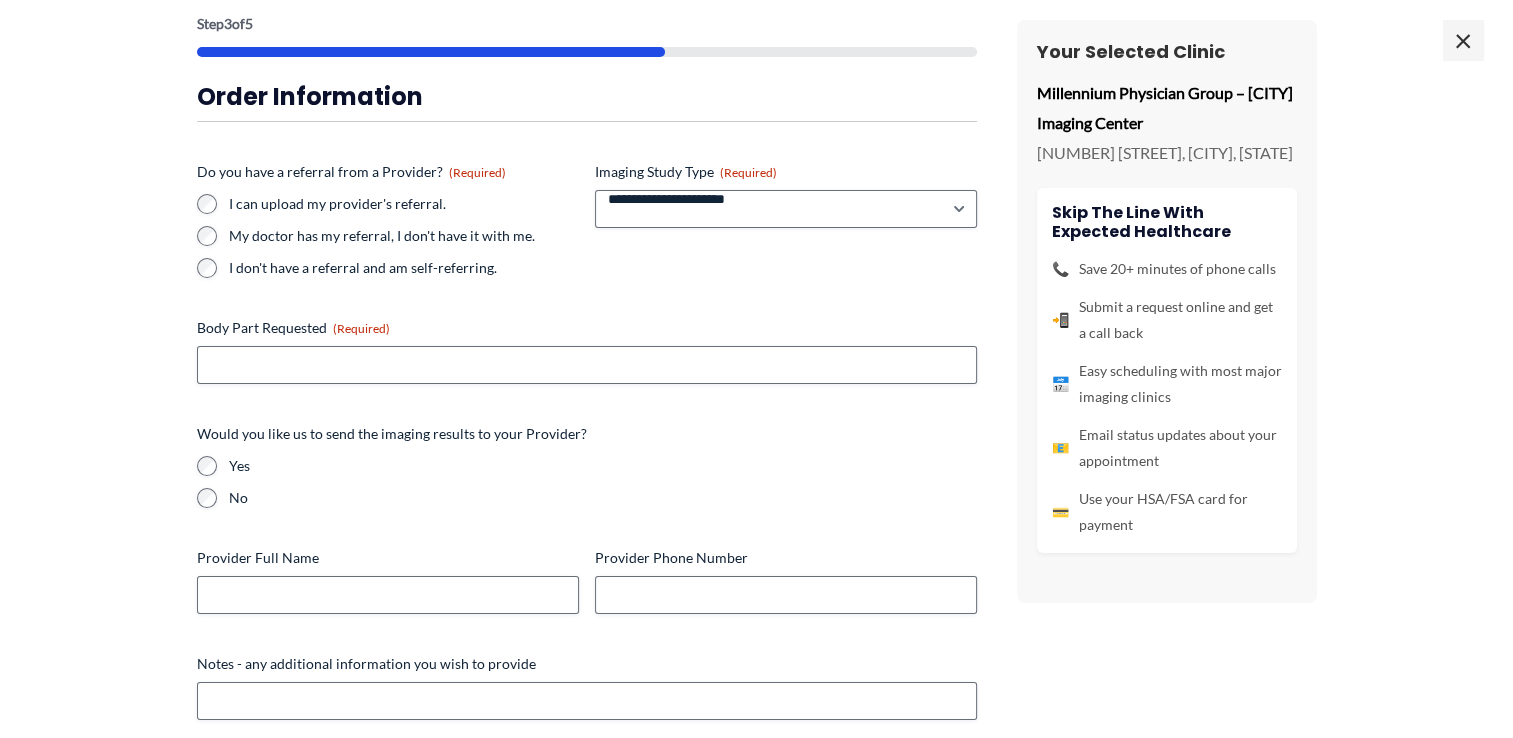 scroll, scrollTop: 309, scrollLeft: 0, axis: vertical 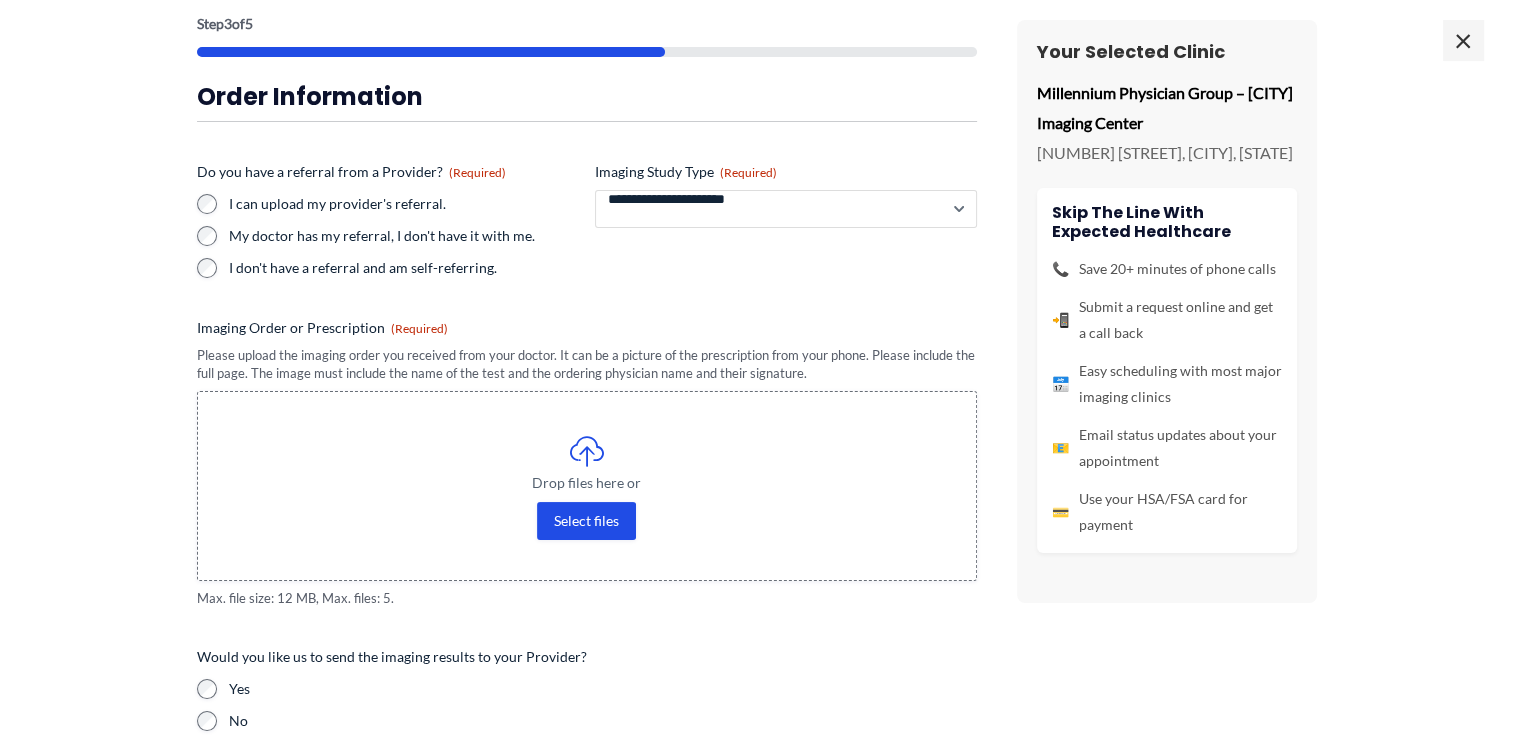 click on "**********" at bounding box center (786, 209) 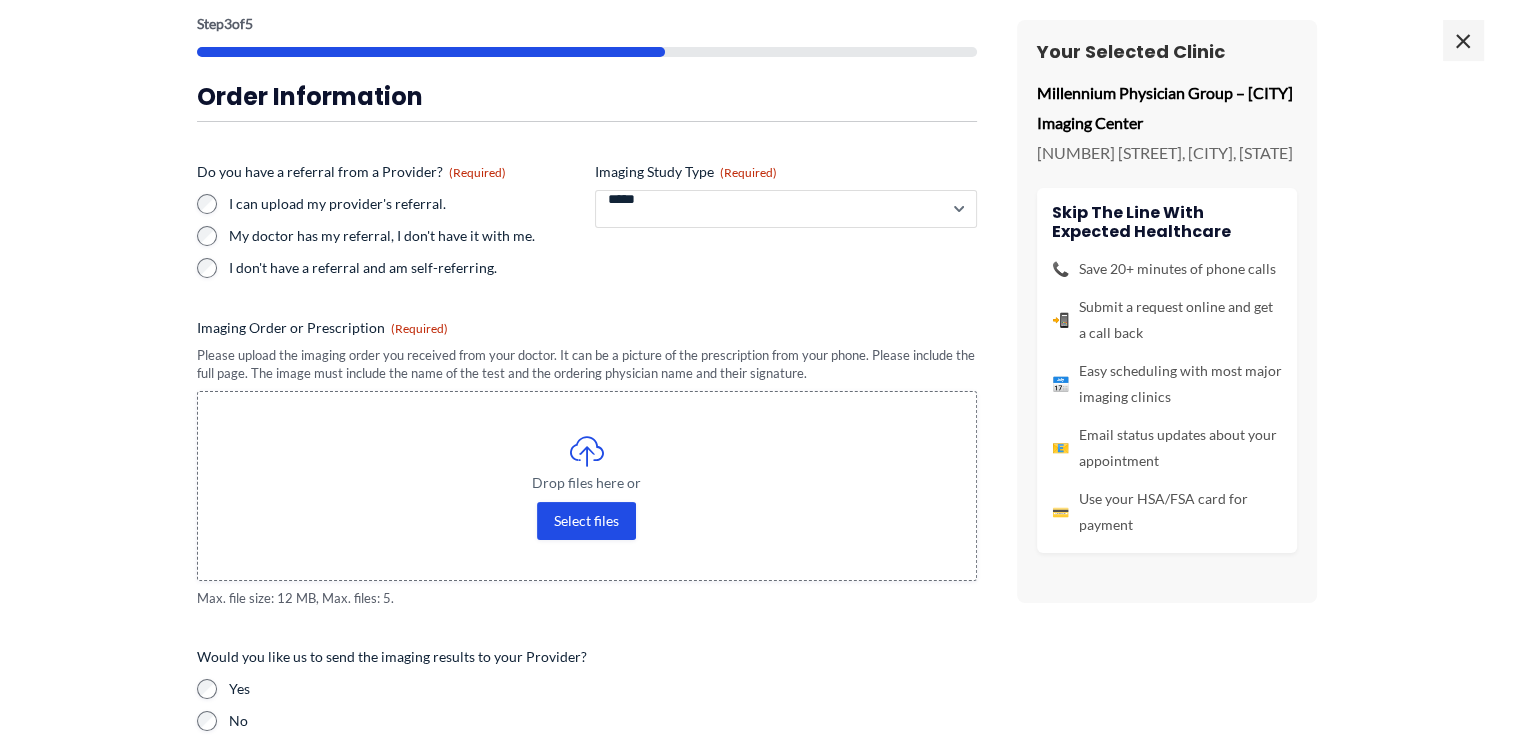 click on "**********" at bounding box center (786, 209) 